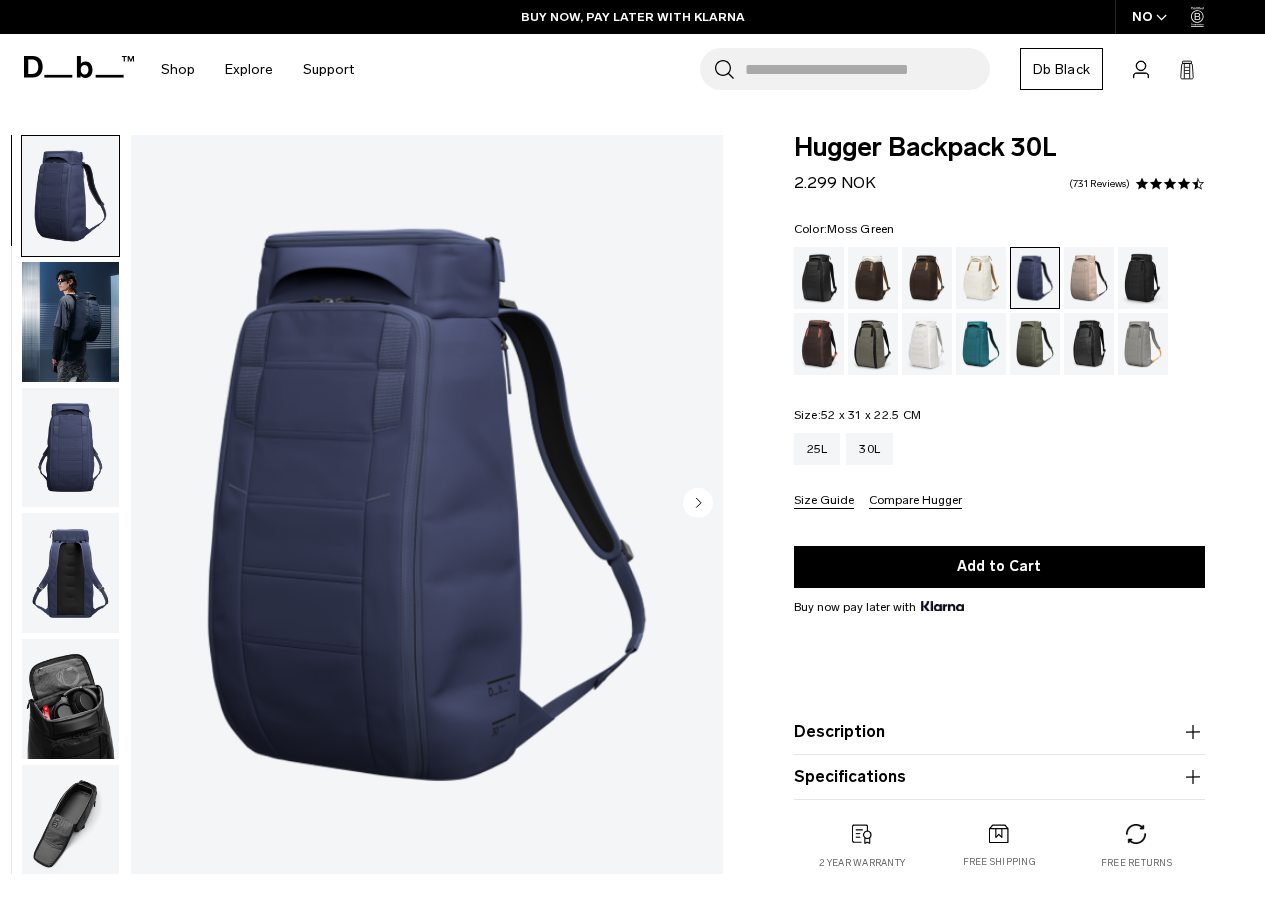scroll, scrollTop: 0, scrollLeft: 0, axis: both 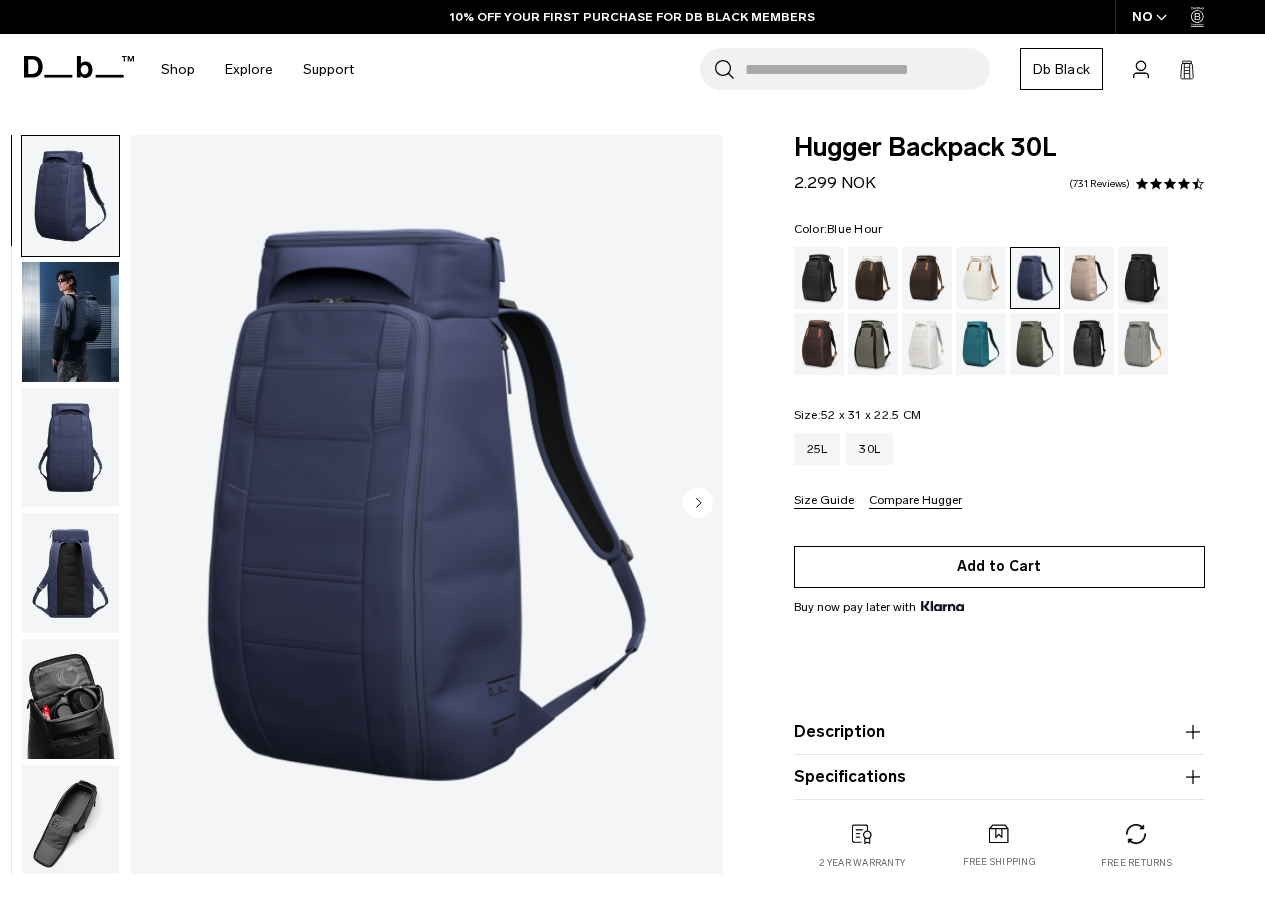 click on "Add to Cart" at bounding box center [999, 567] 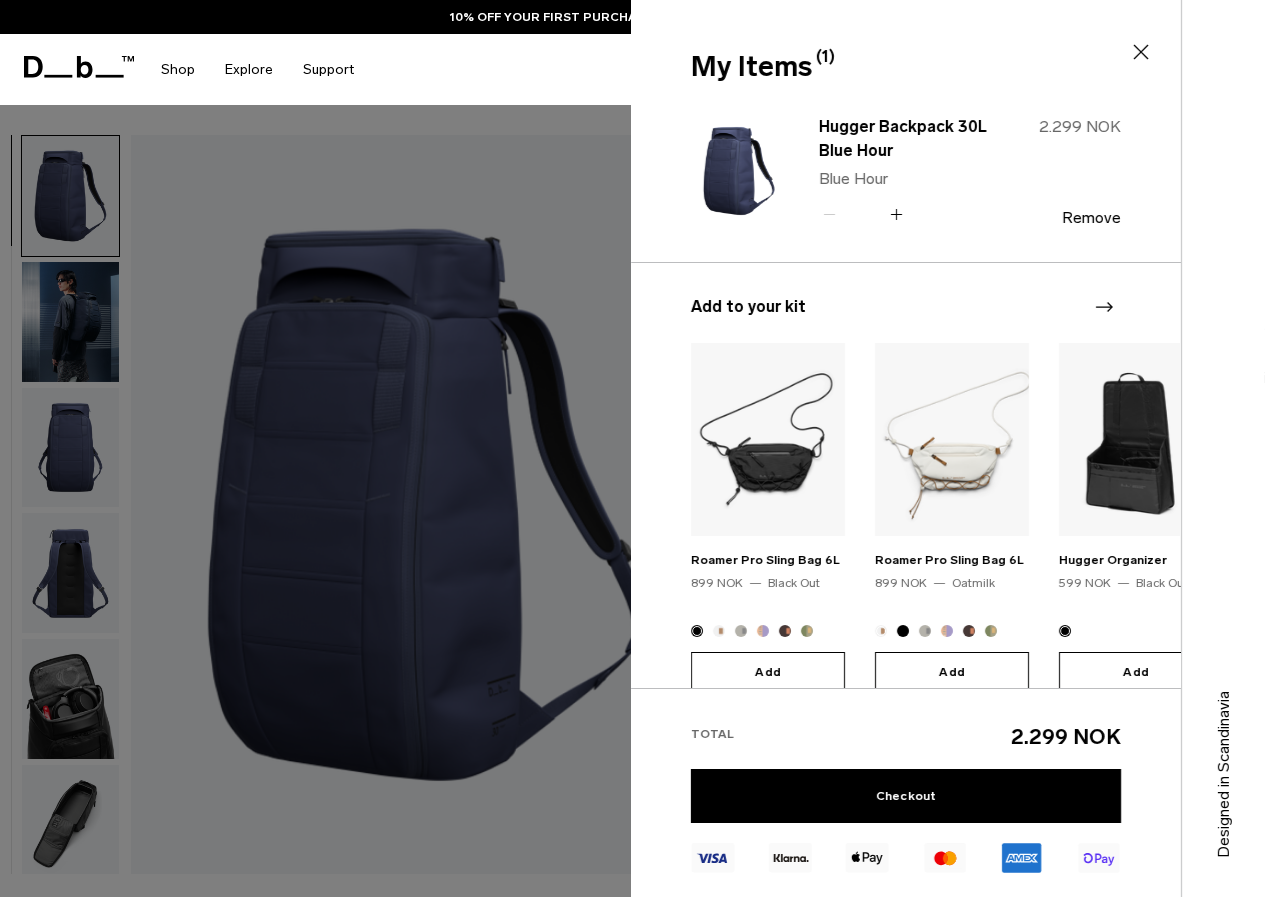 scroll, scrollTop: 151, scrollLeft: 0, axis: vertical 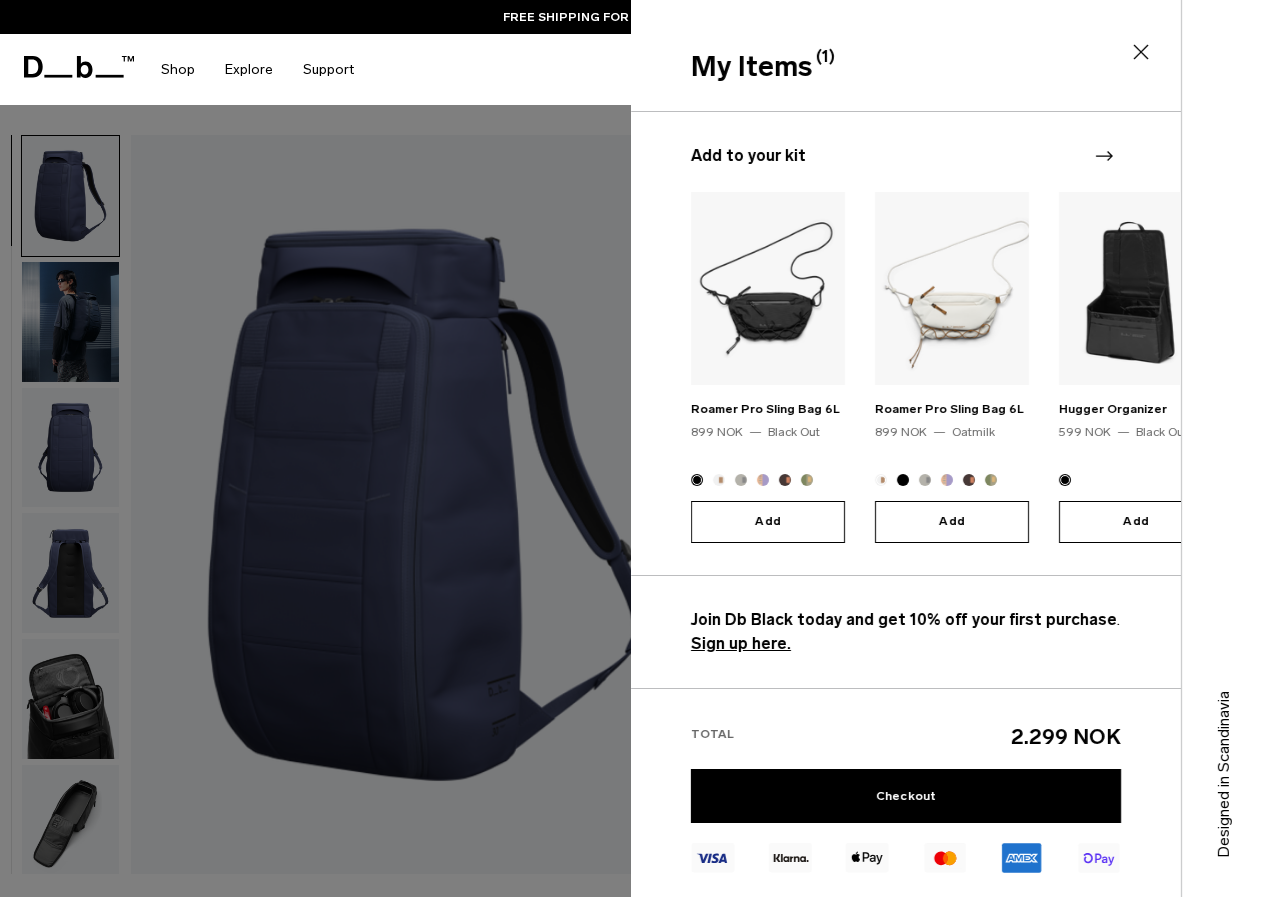 click 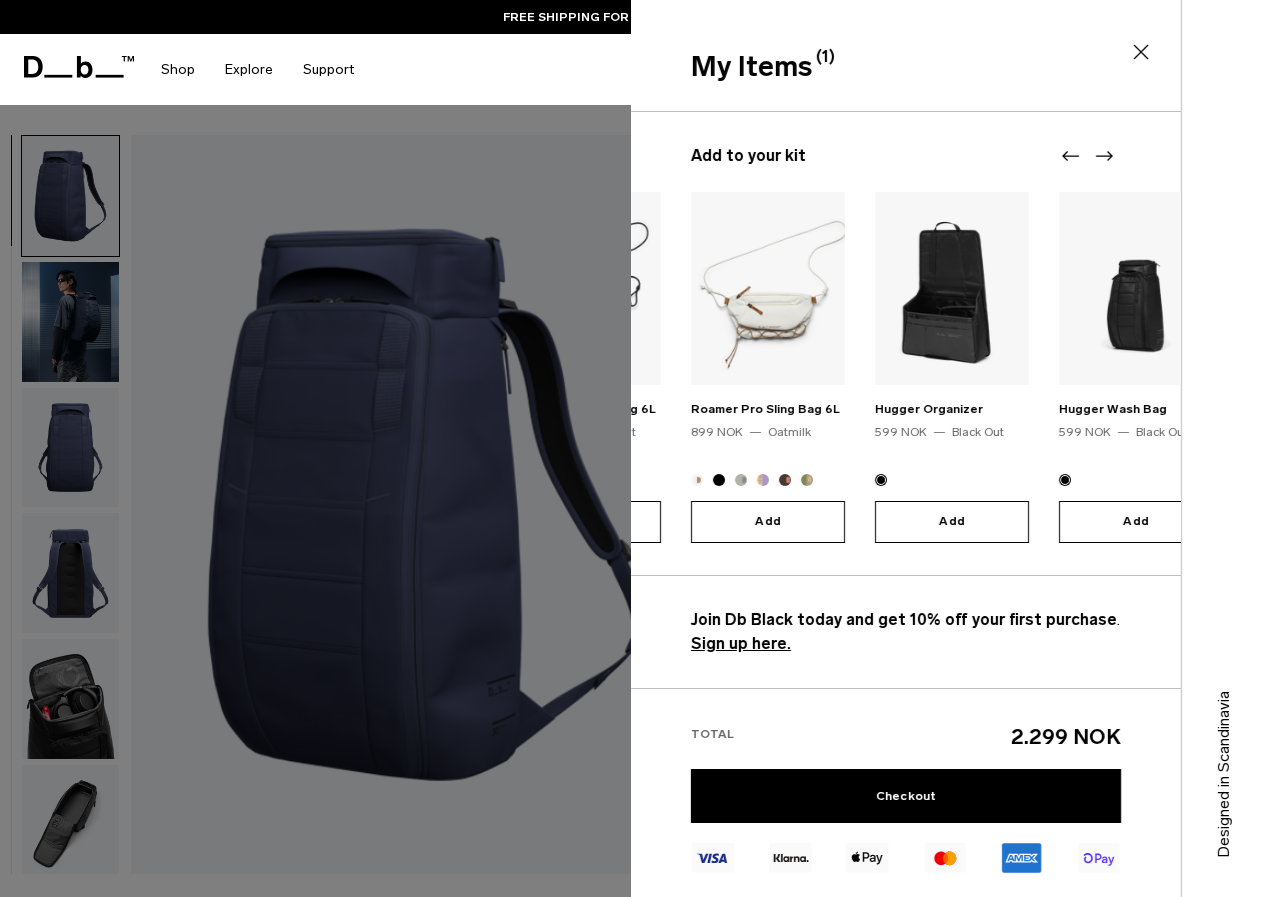 click 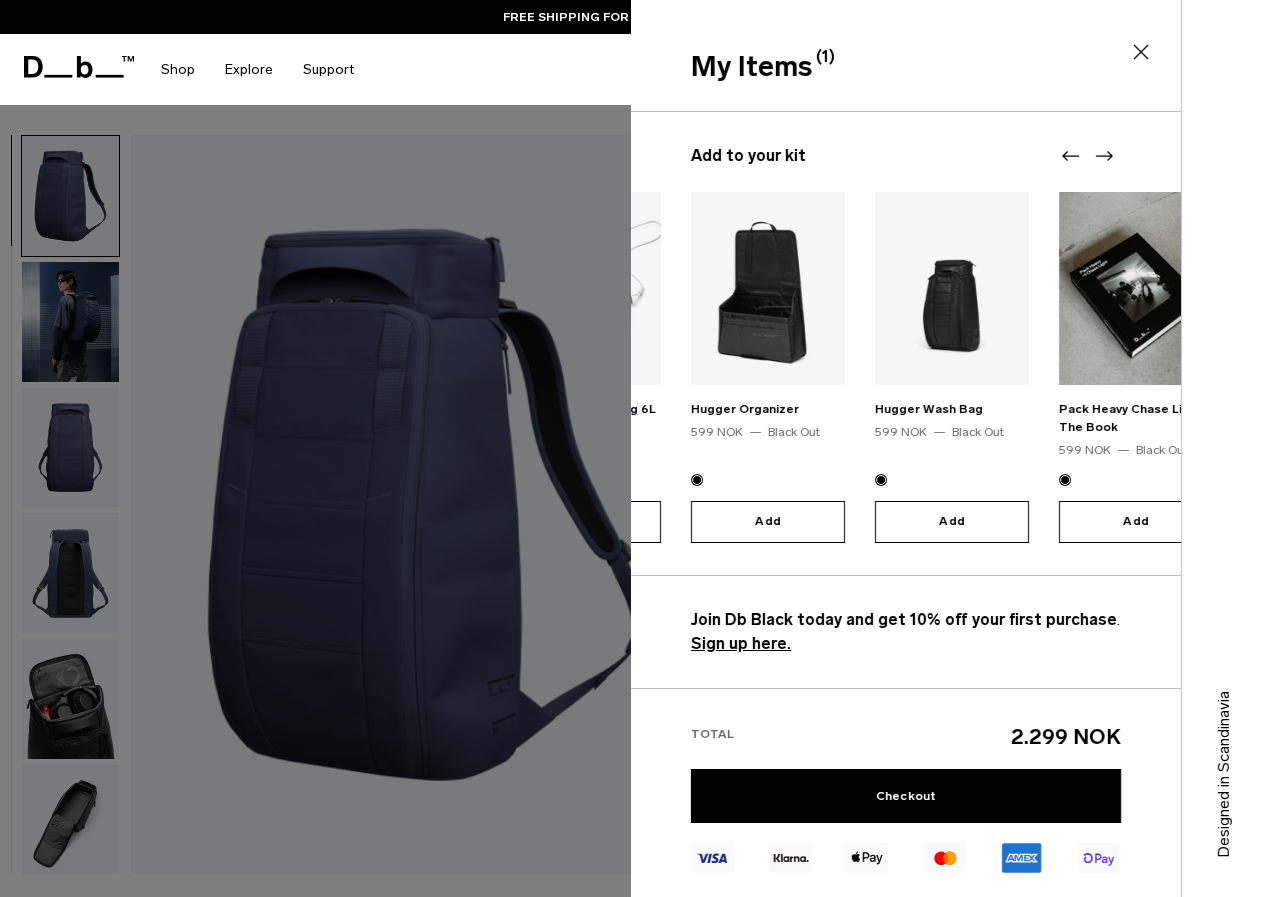click 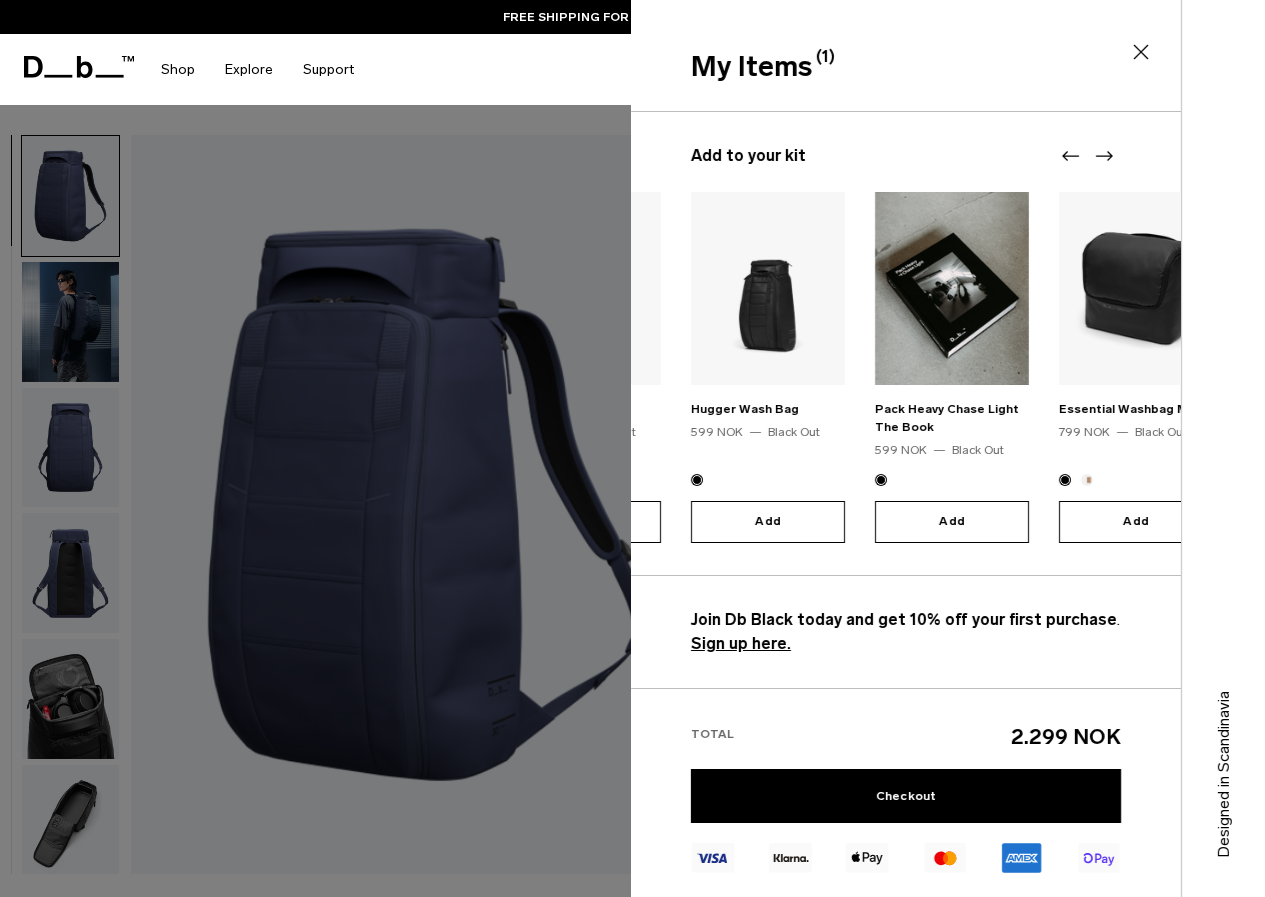 click at bounding box center (768, 288) 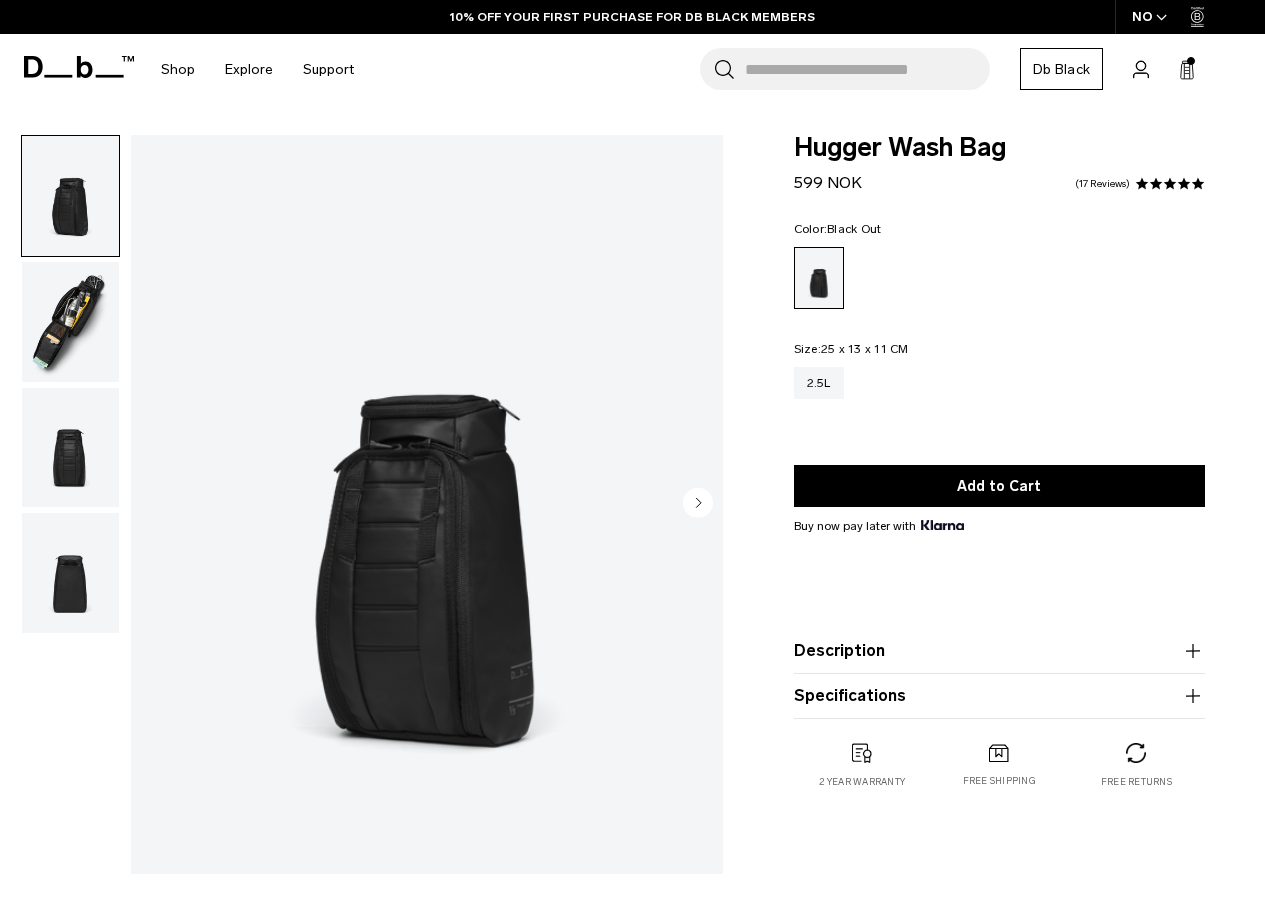 scroll, scrollTop: 0, scrollLeft: 0, axis: both 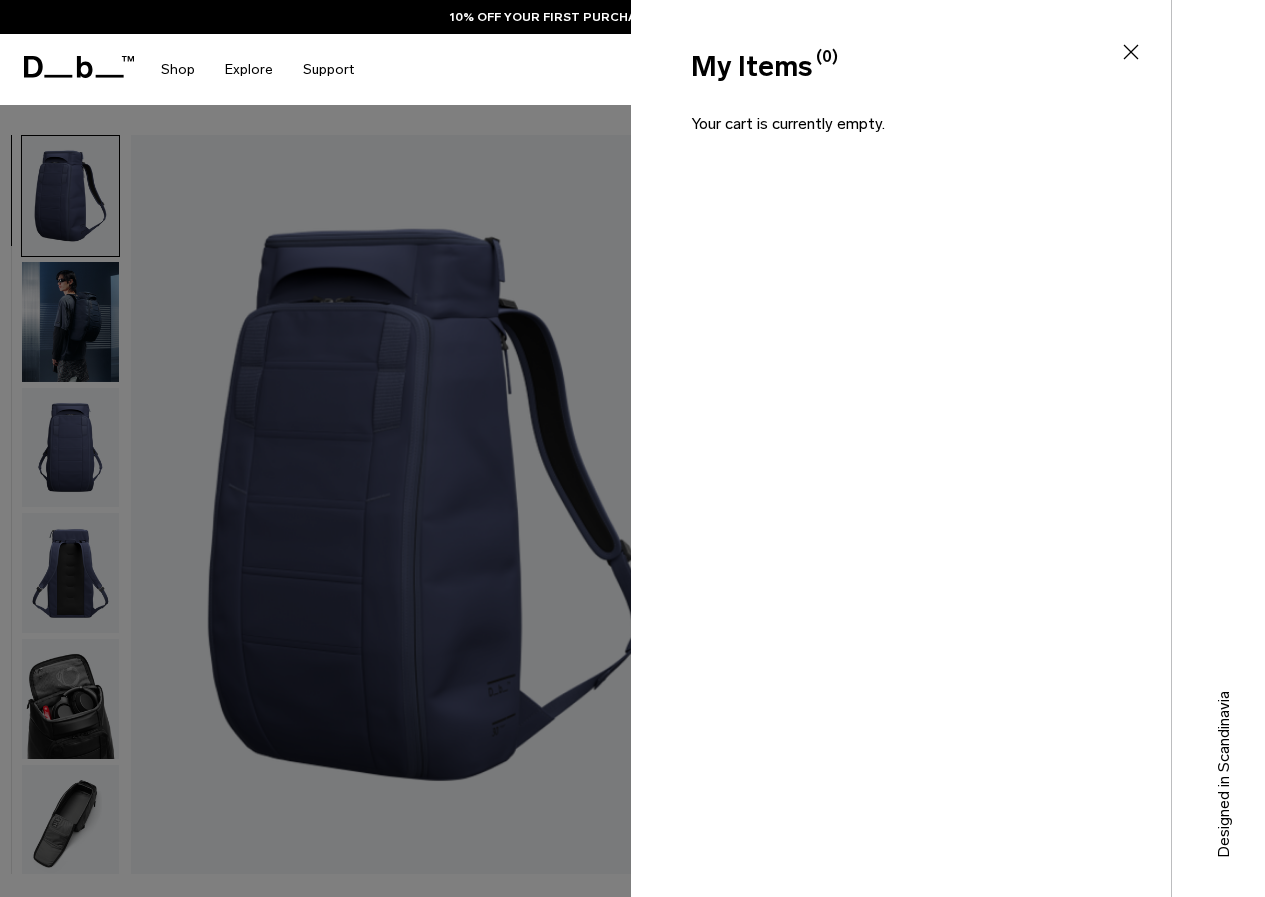 click on "My Items
(0)
Close" at bounding box center (899, 50) 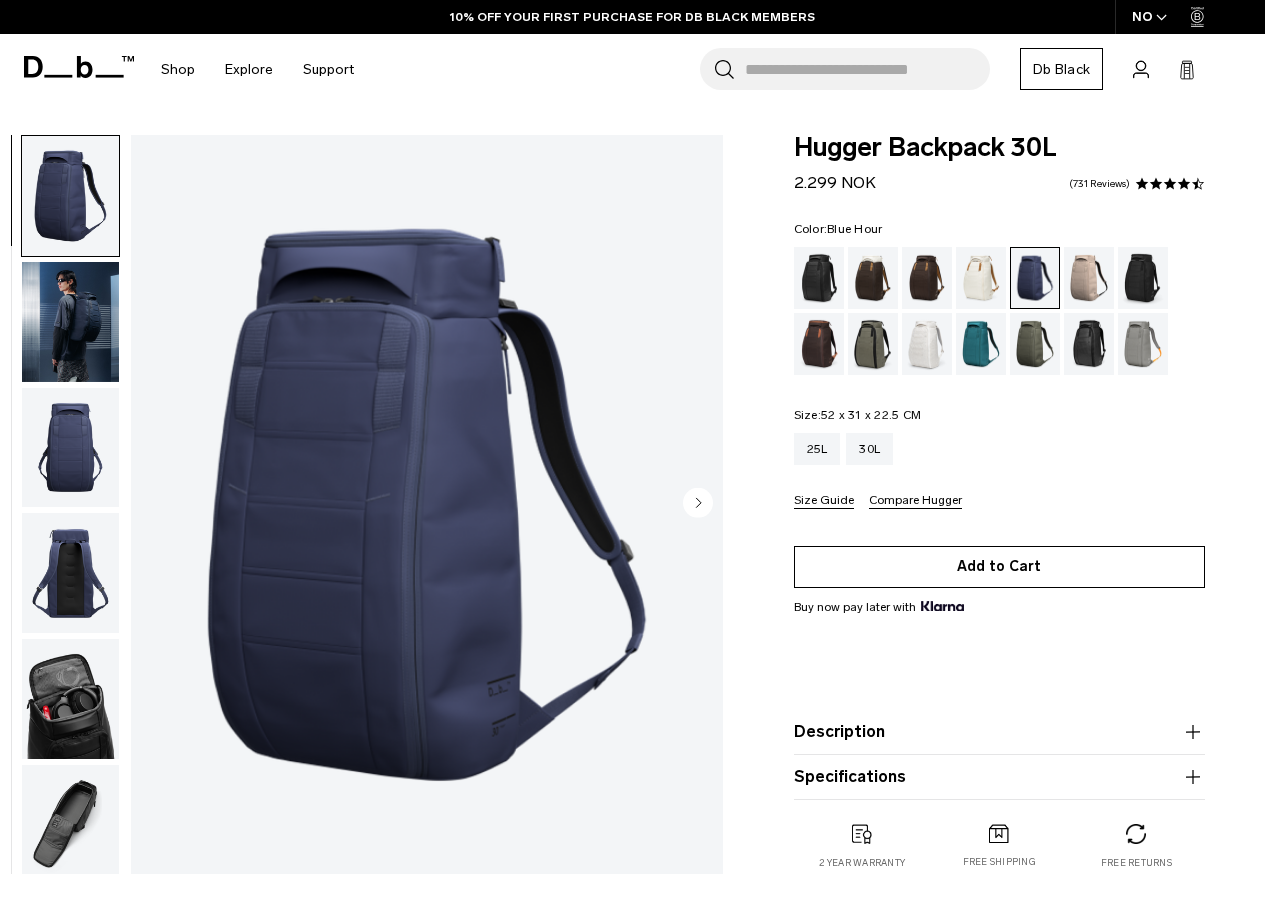 click on "Add to Cart" at bounding box center (999, 567) 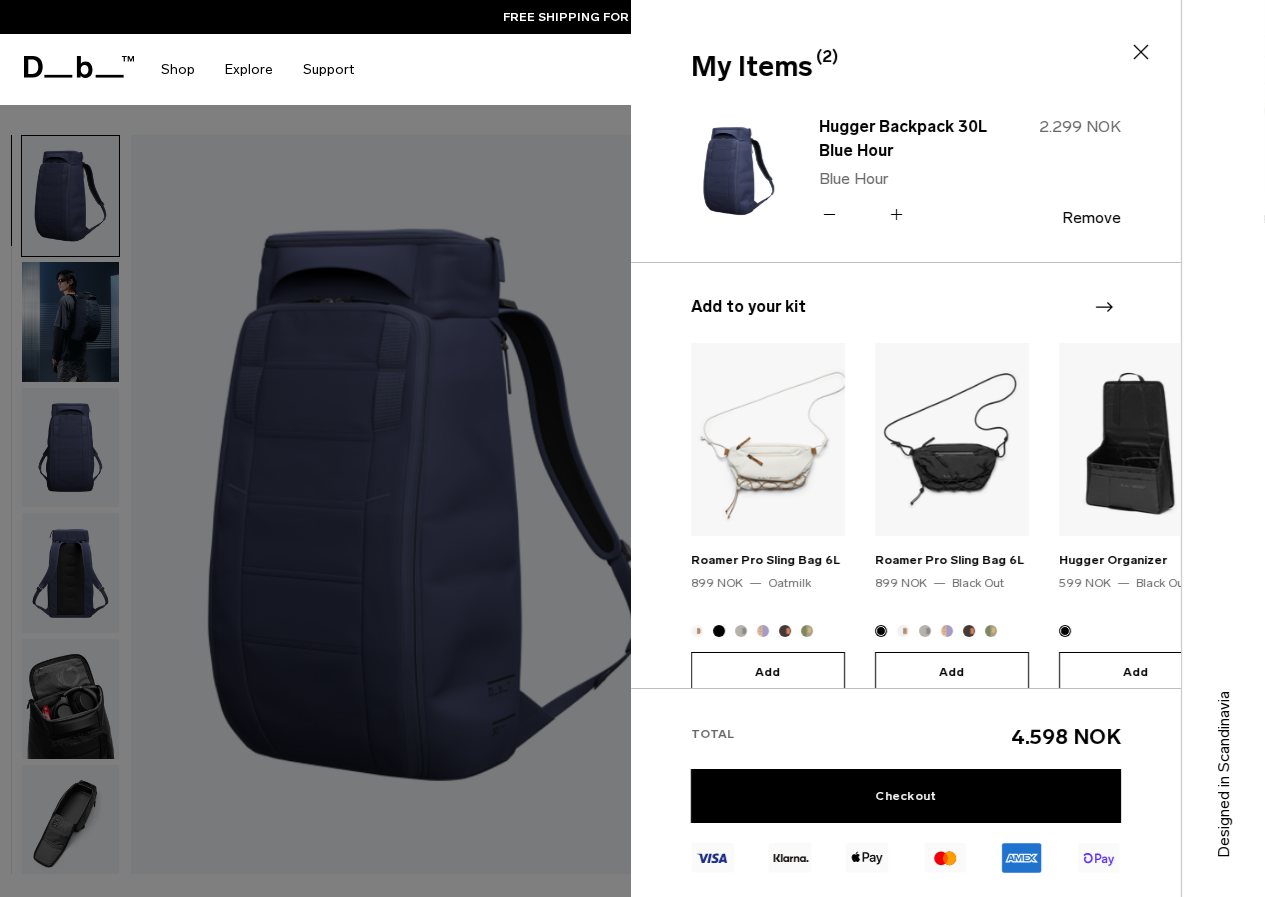 click at bounding box center [1103, 307] 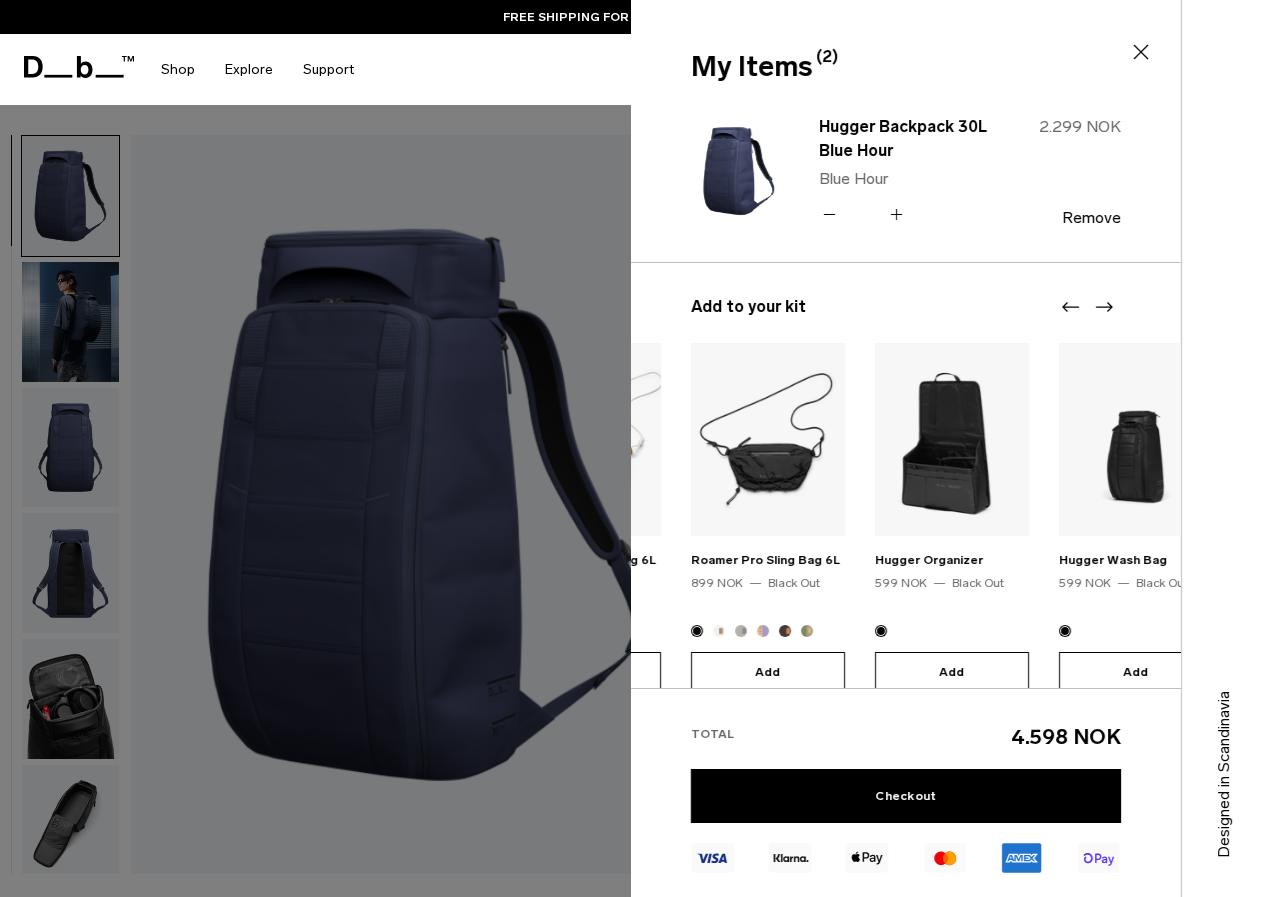 click 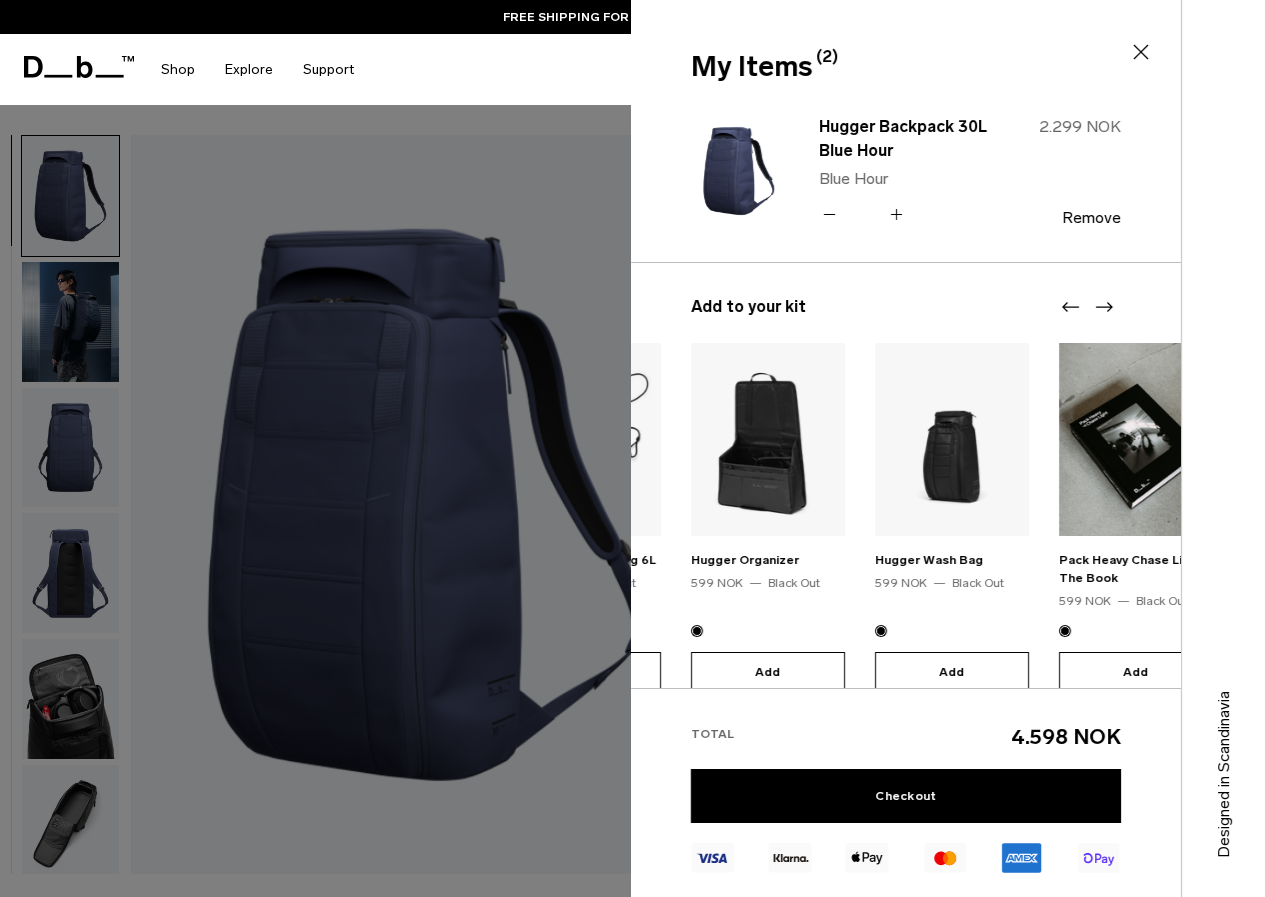 click 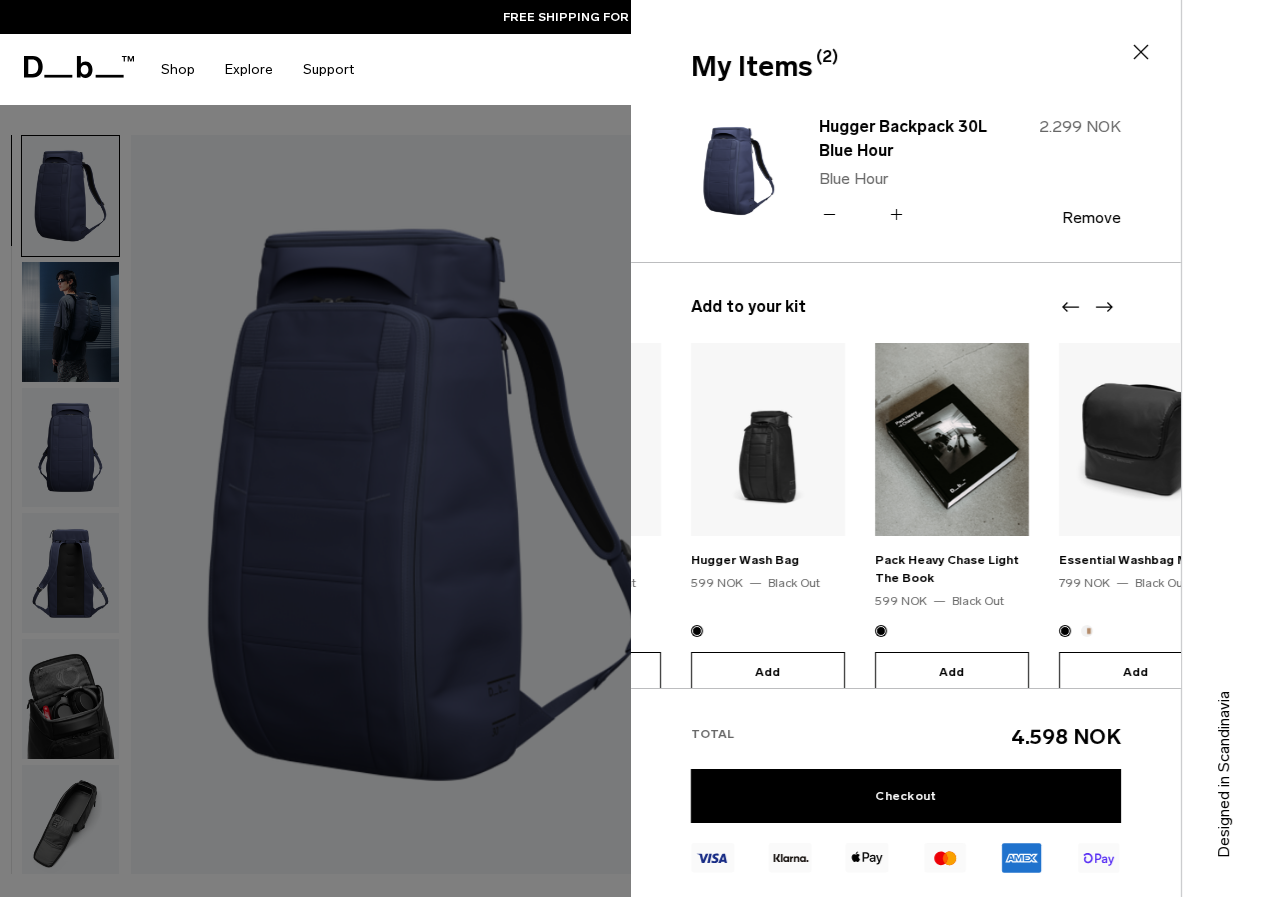 click 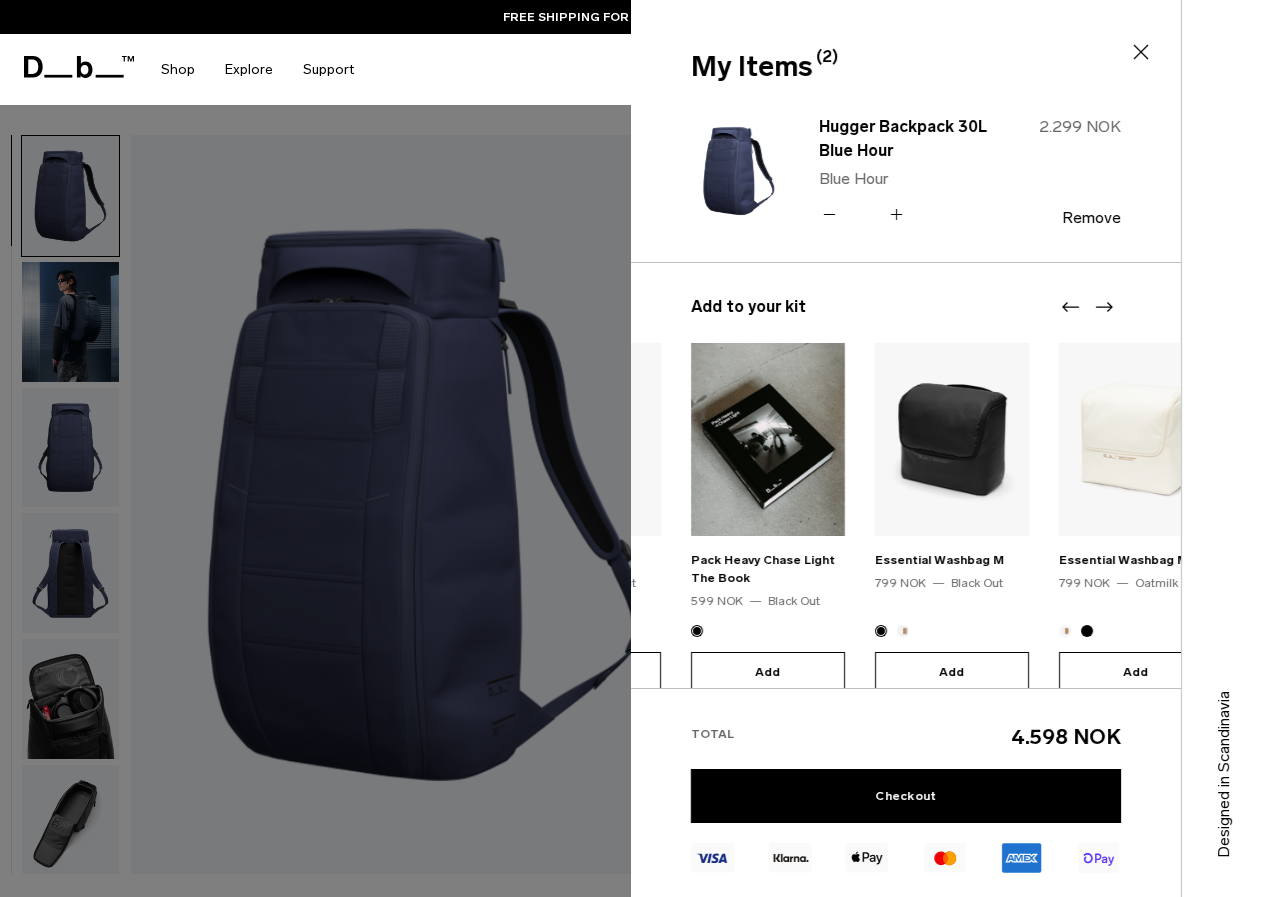 click 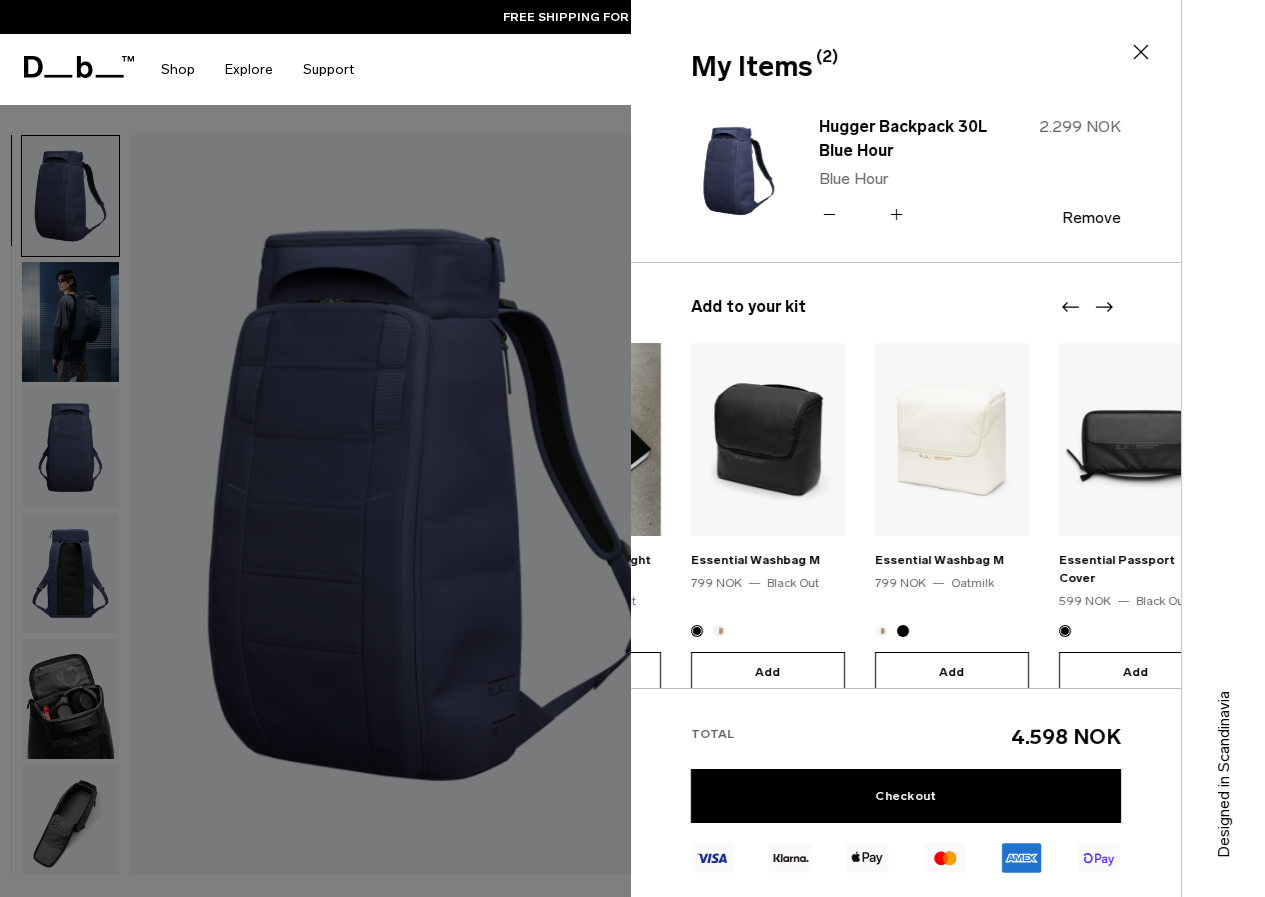 click 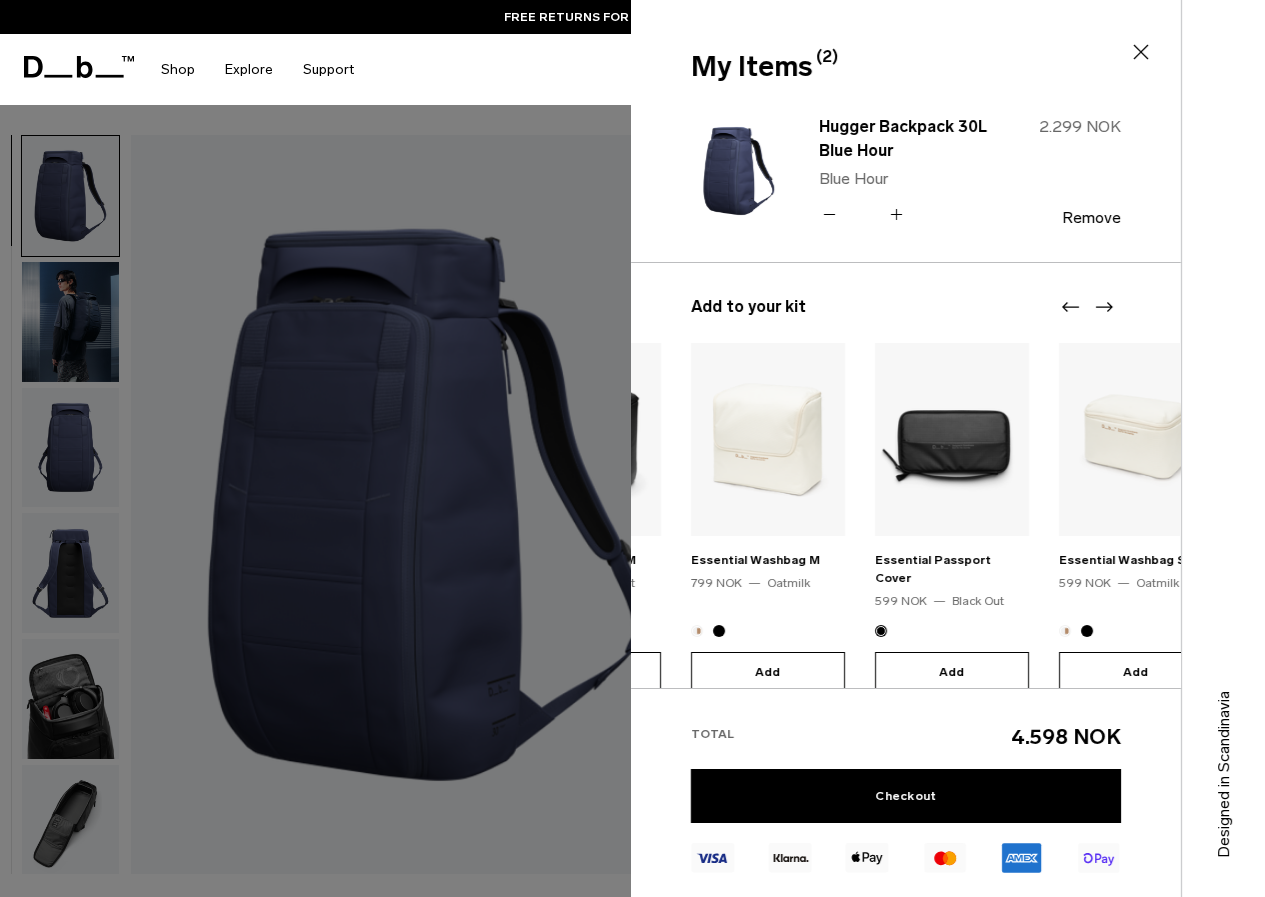 click 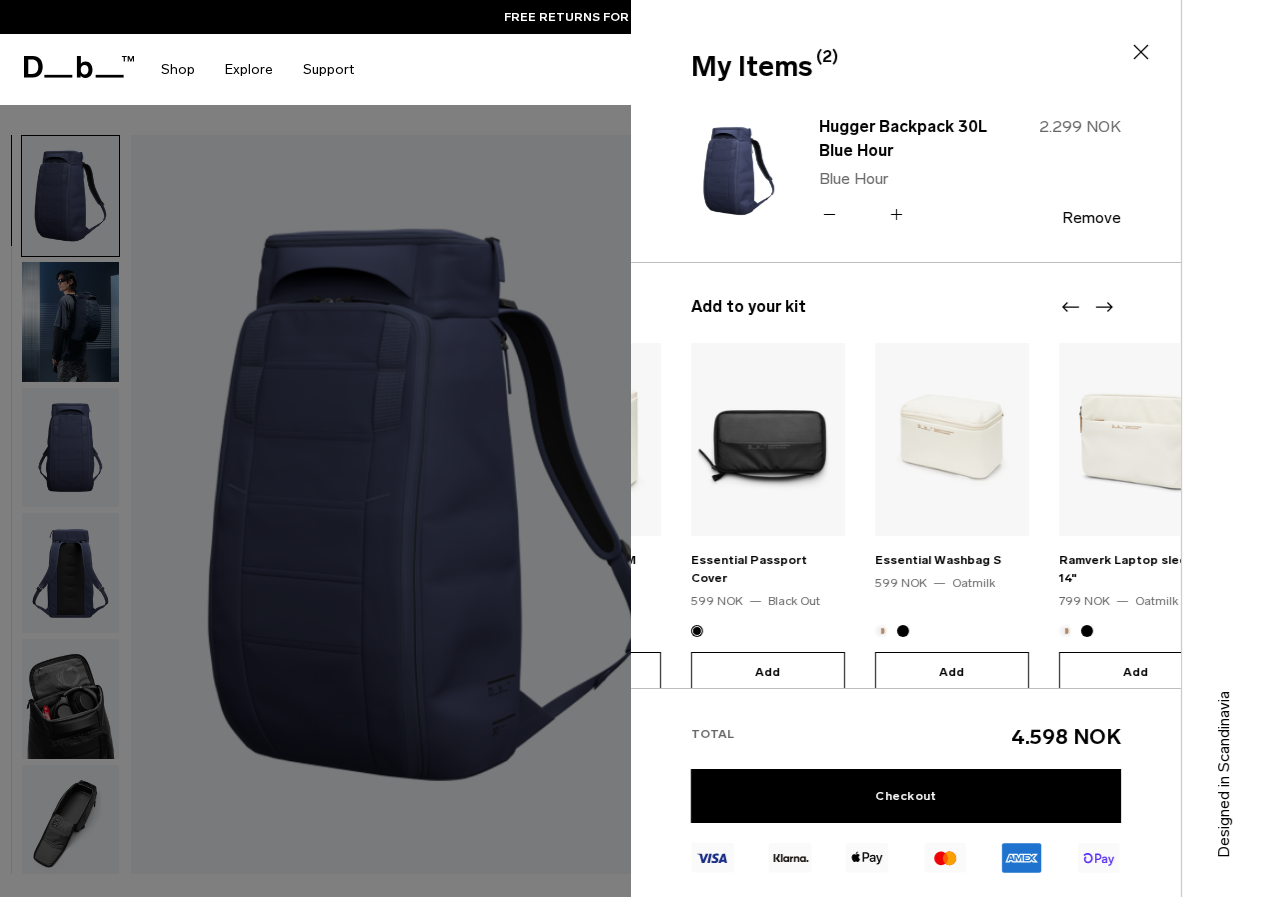 click 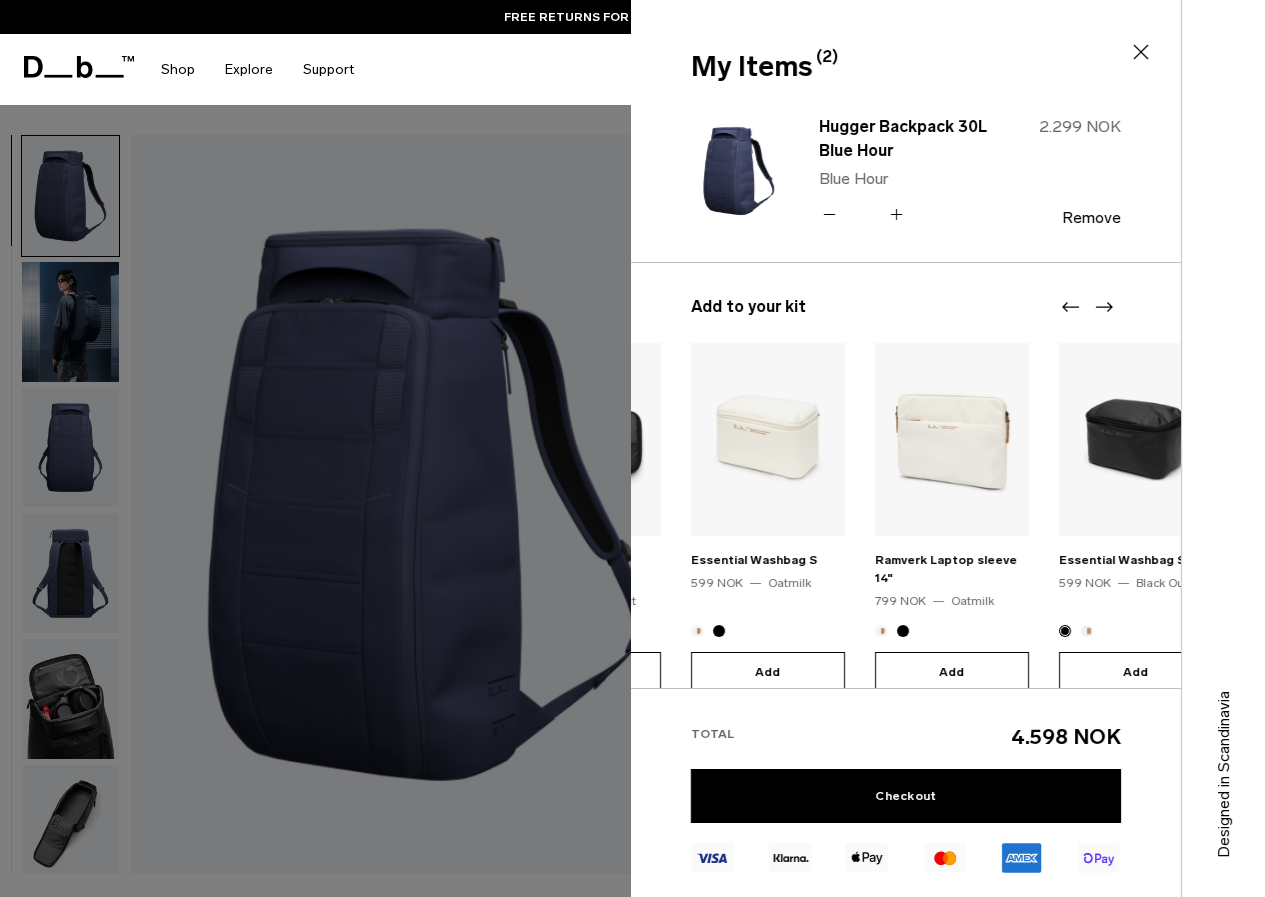 click 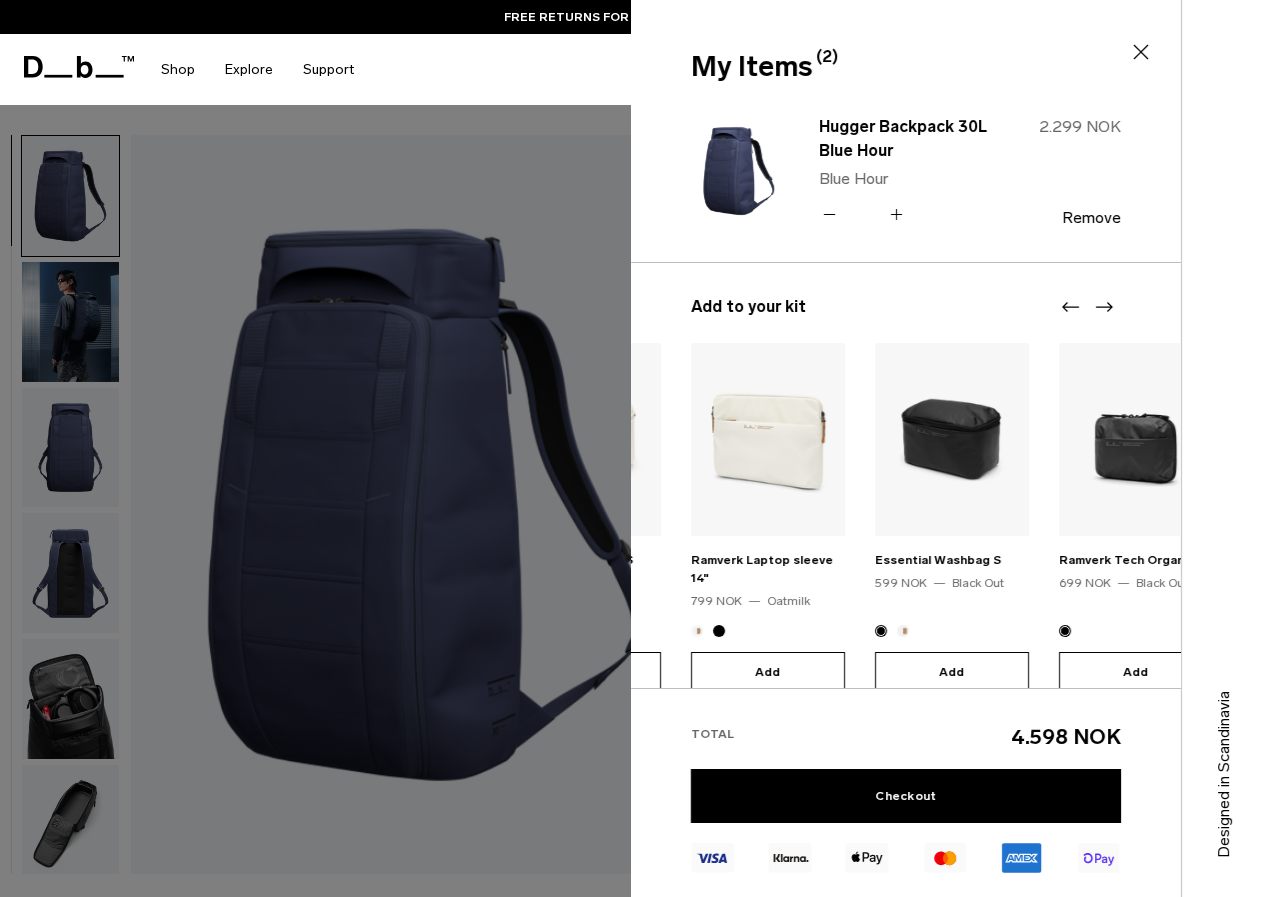 click 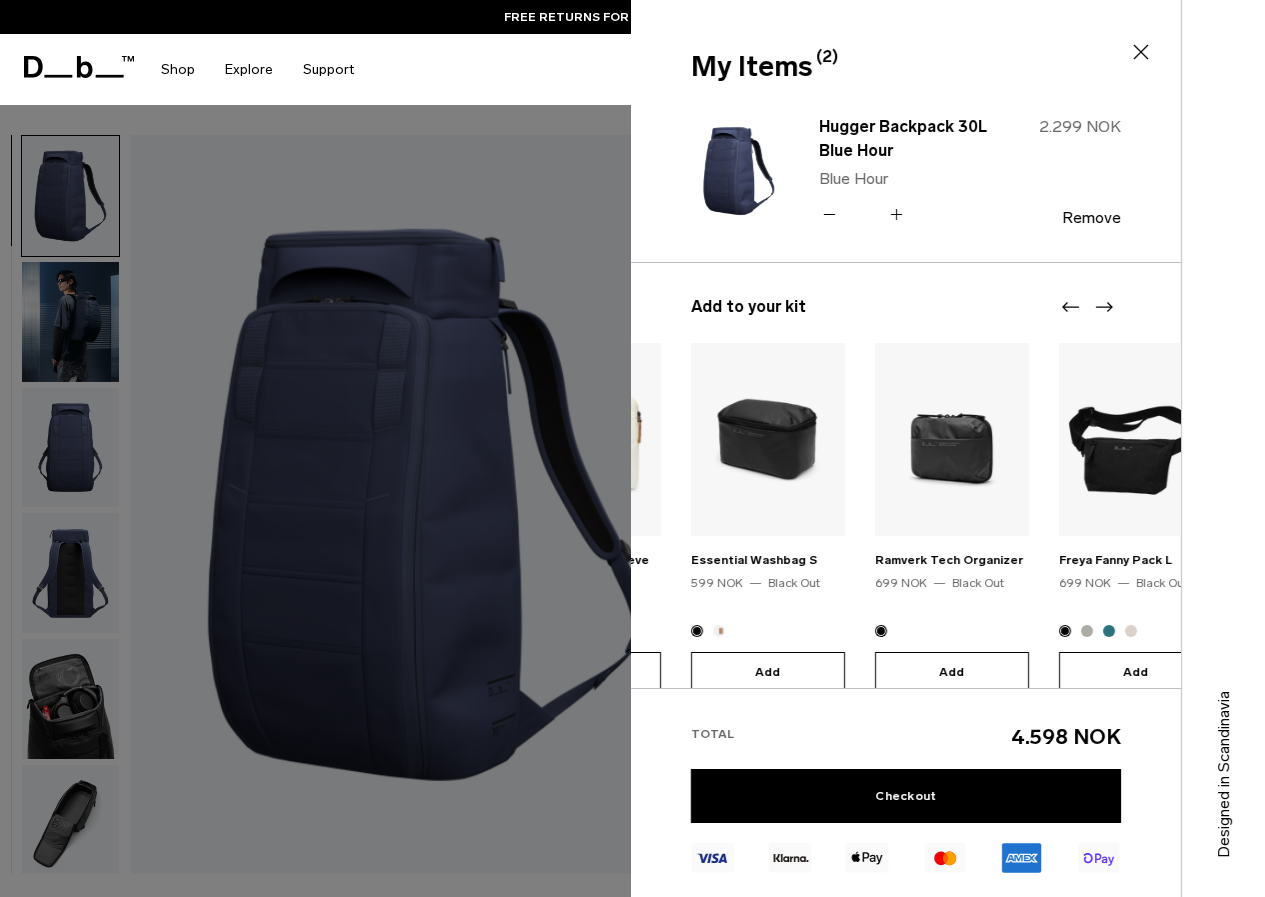 click 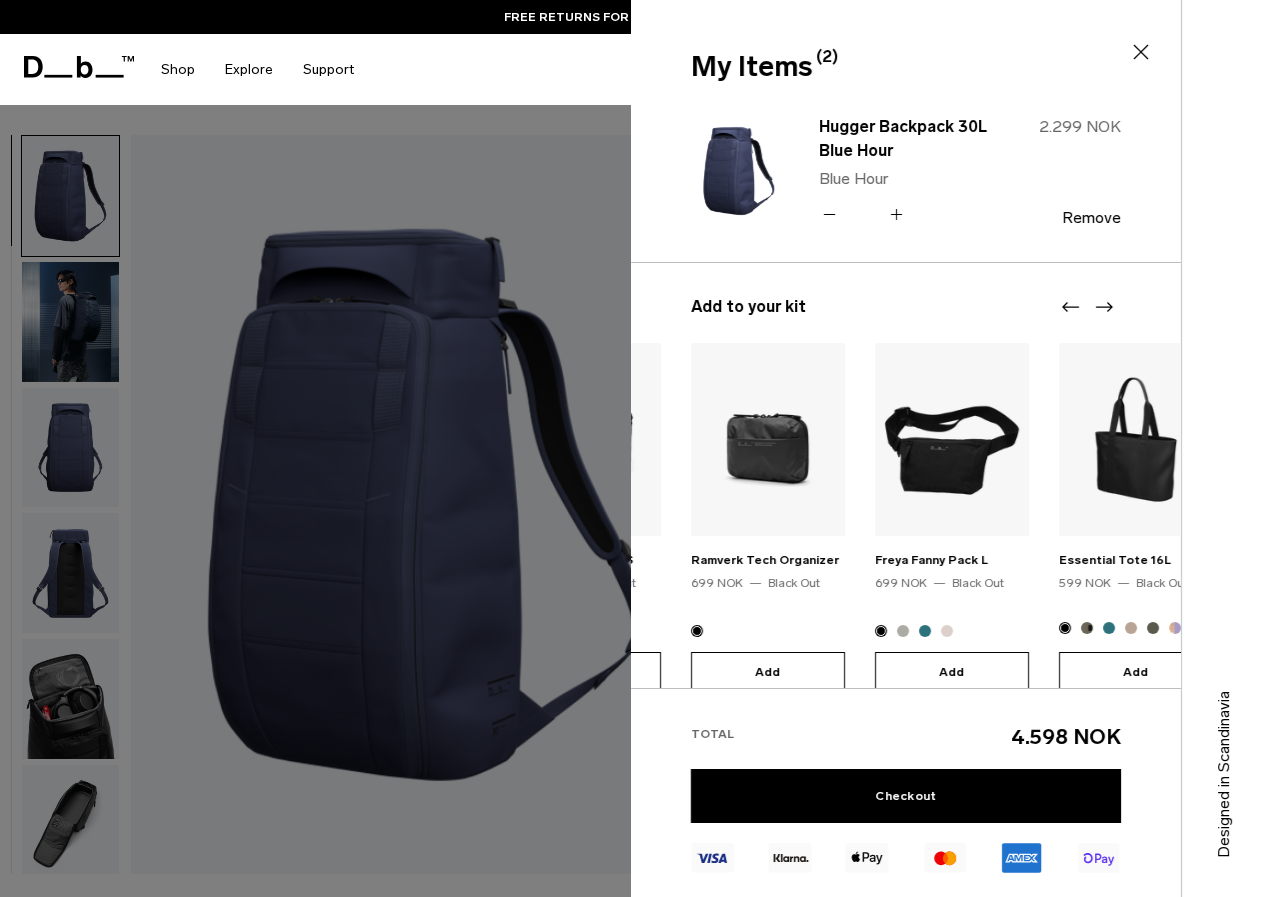 click 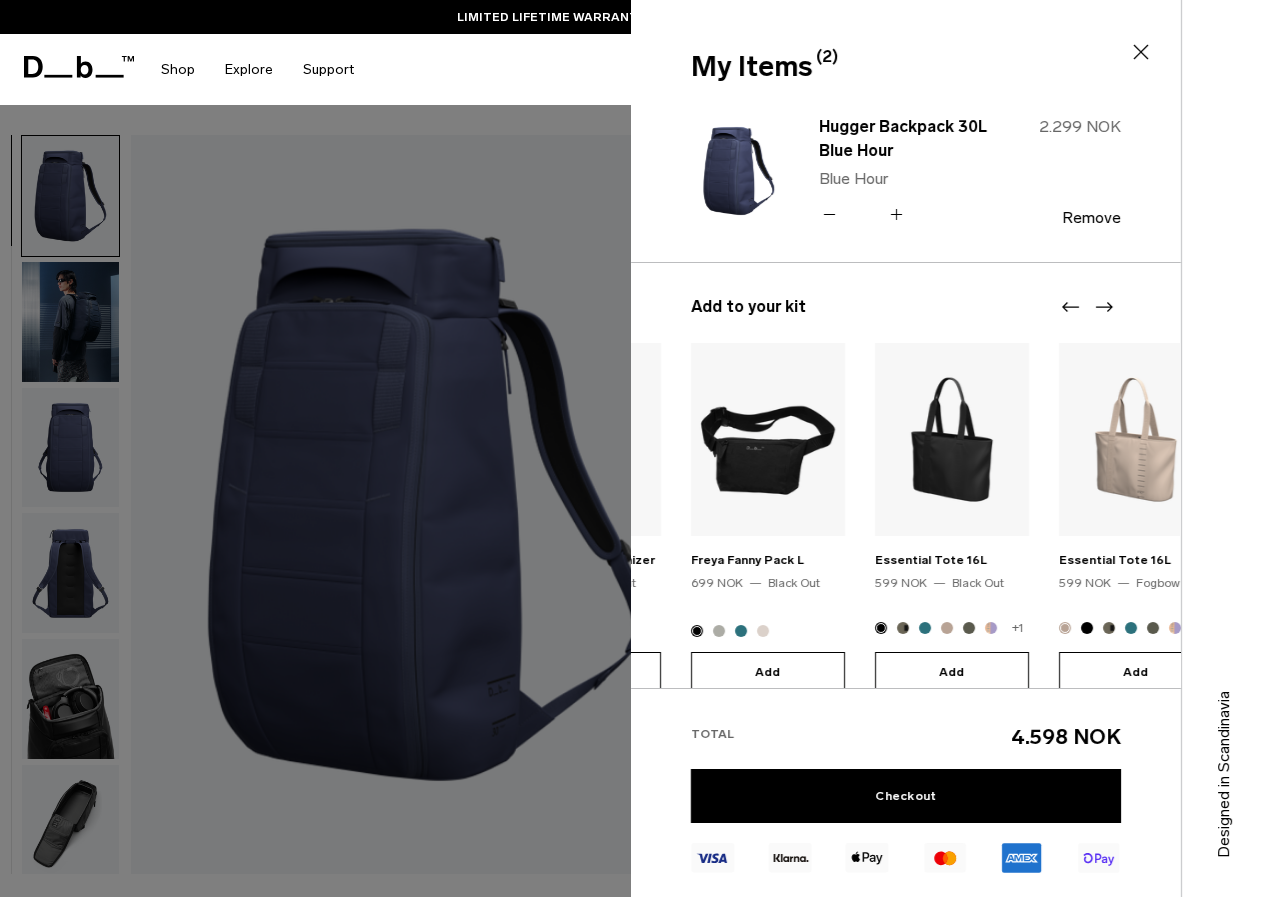click 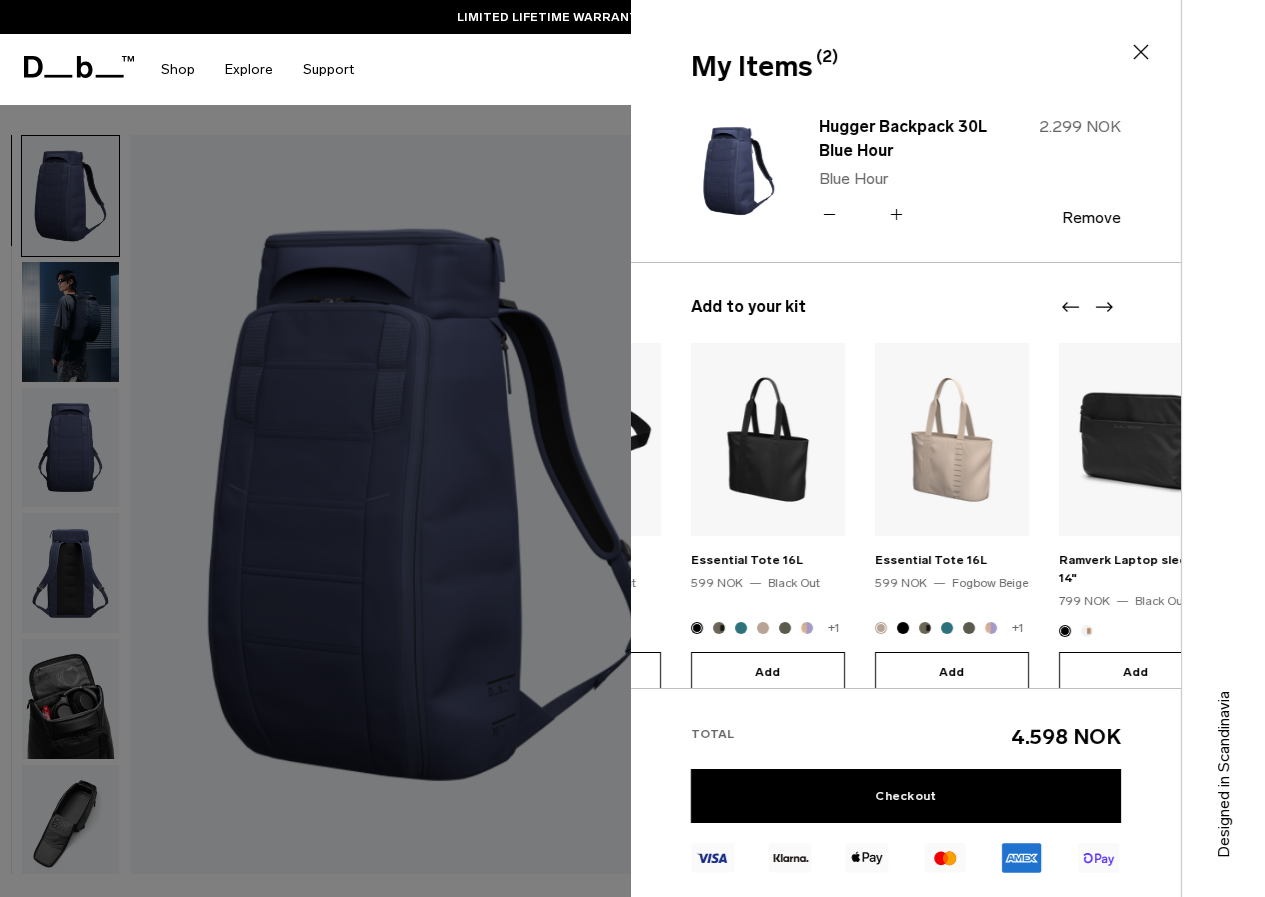 click 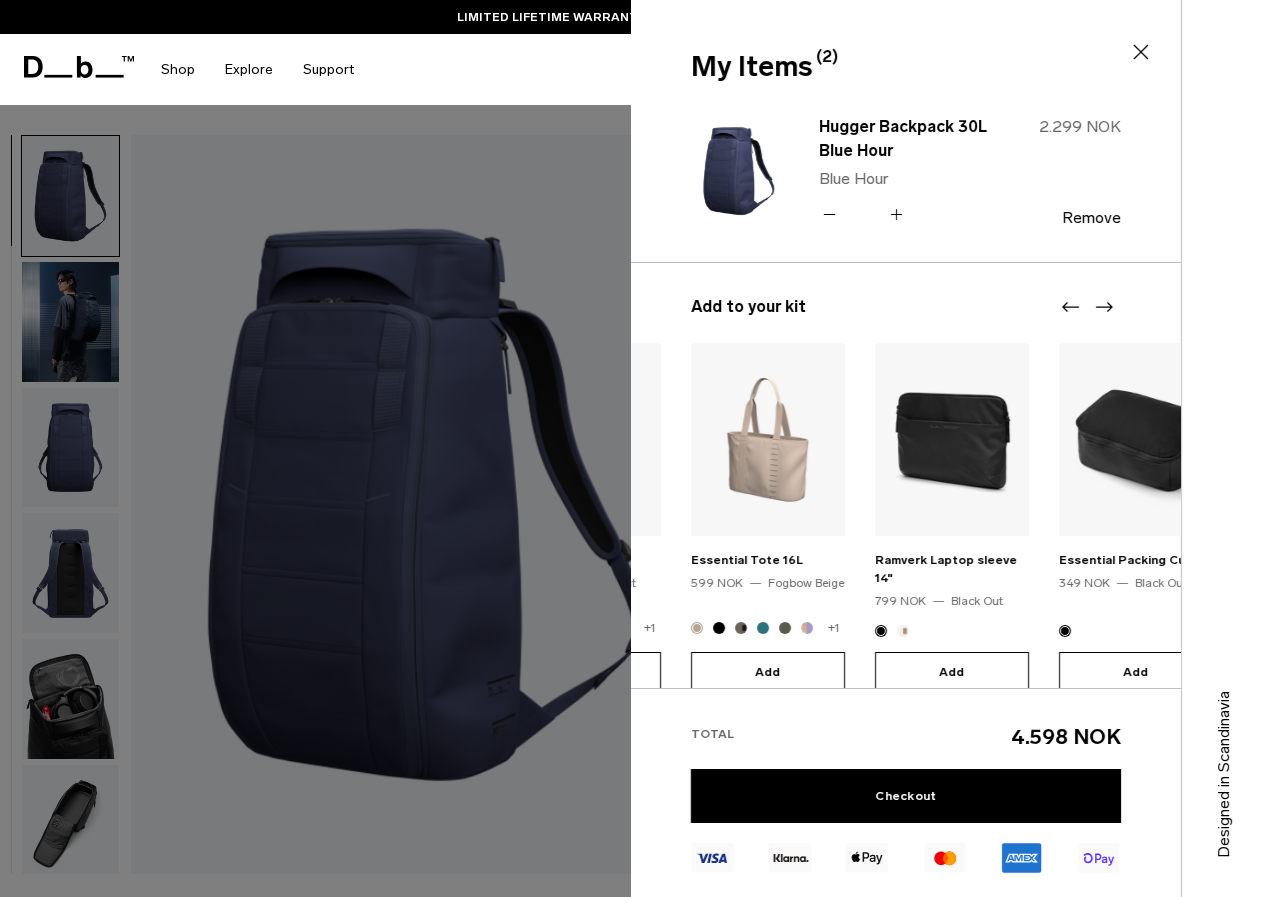click 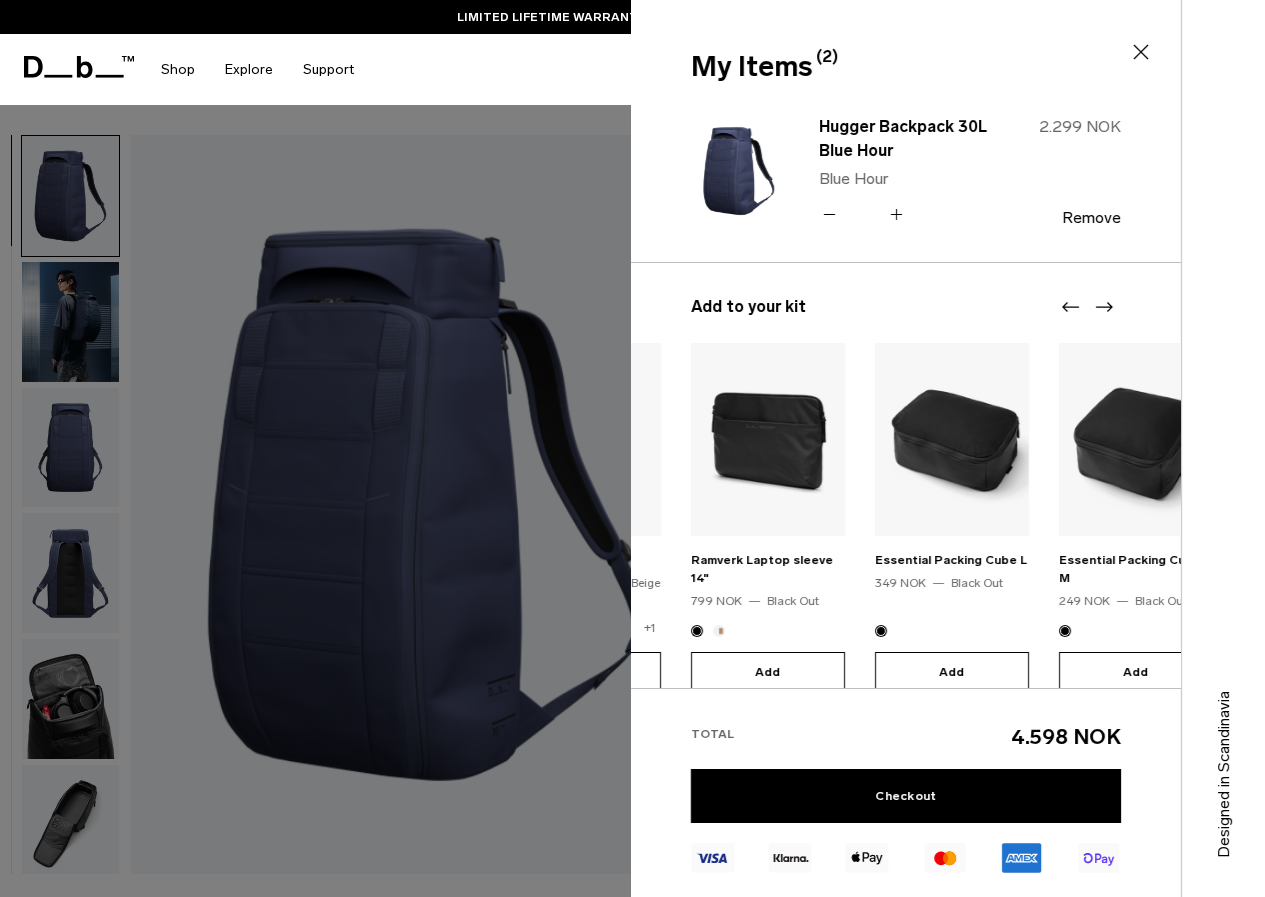 click 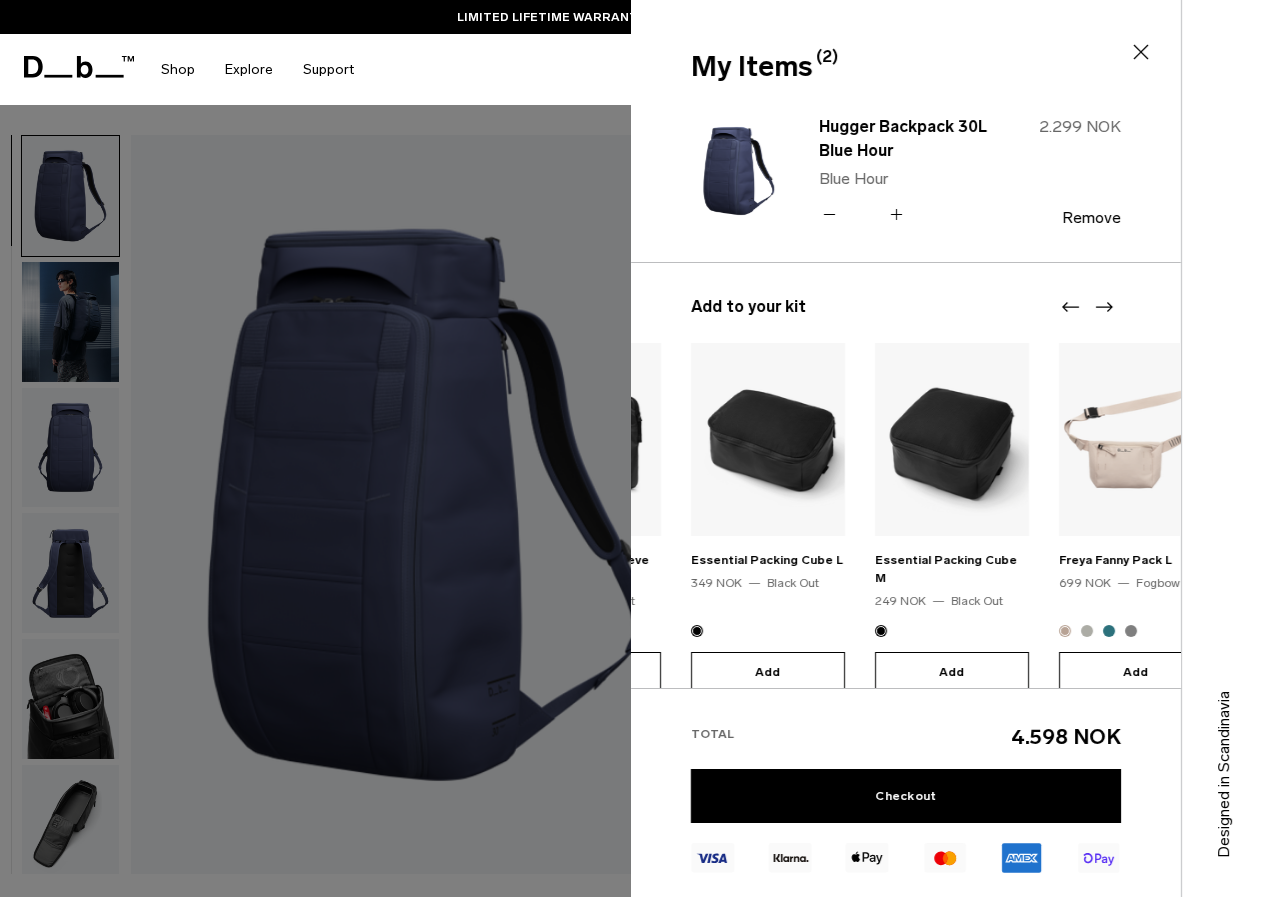 click 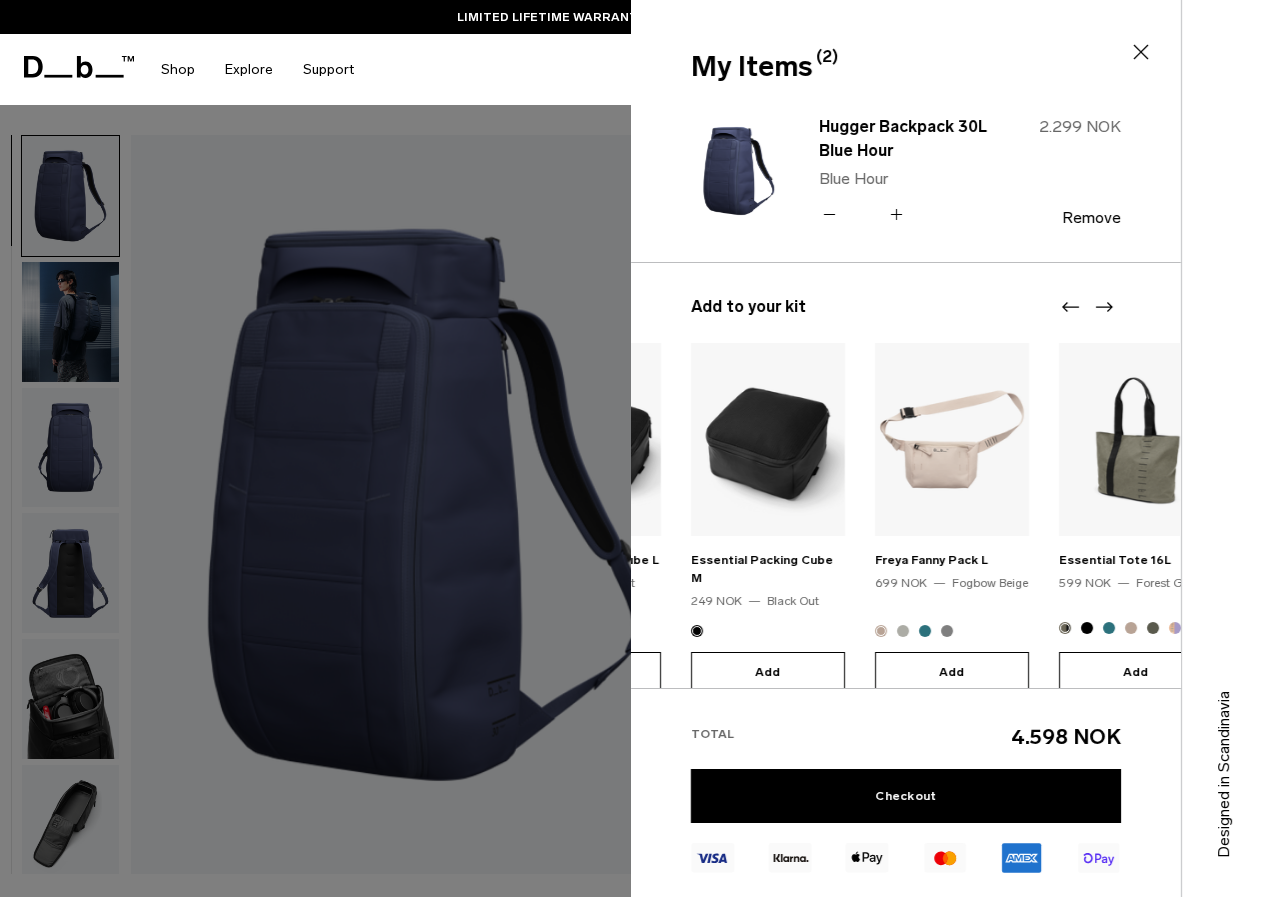 click 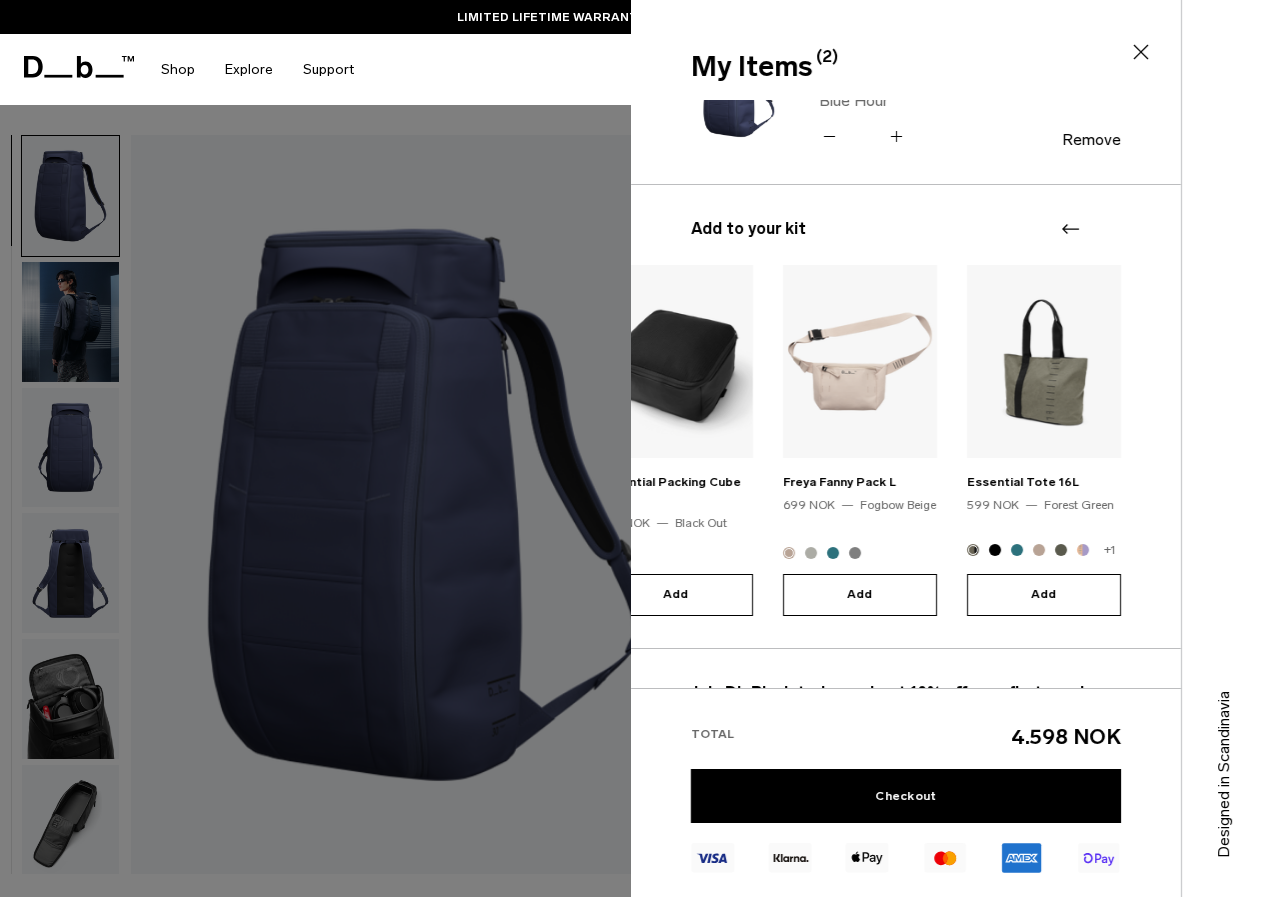 scroll, scrollTop: 151, scrollLeft: 0, axis: vertical 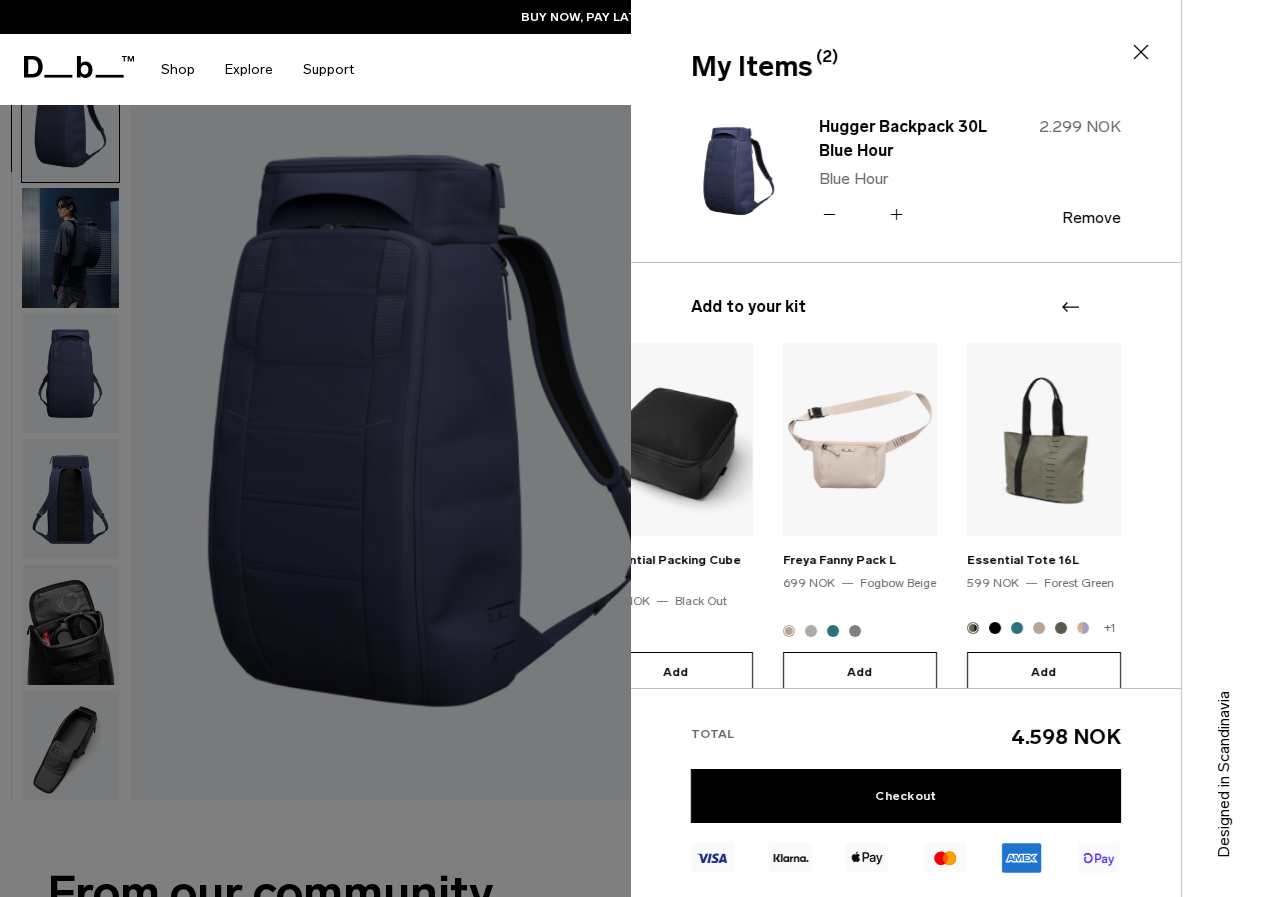 click 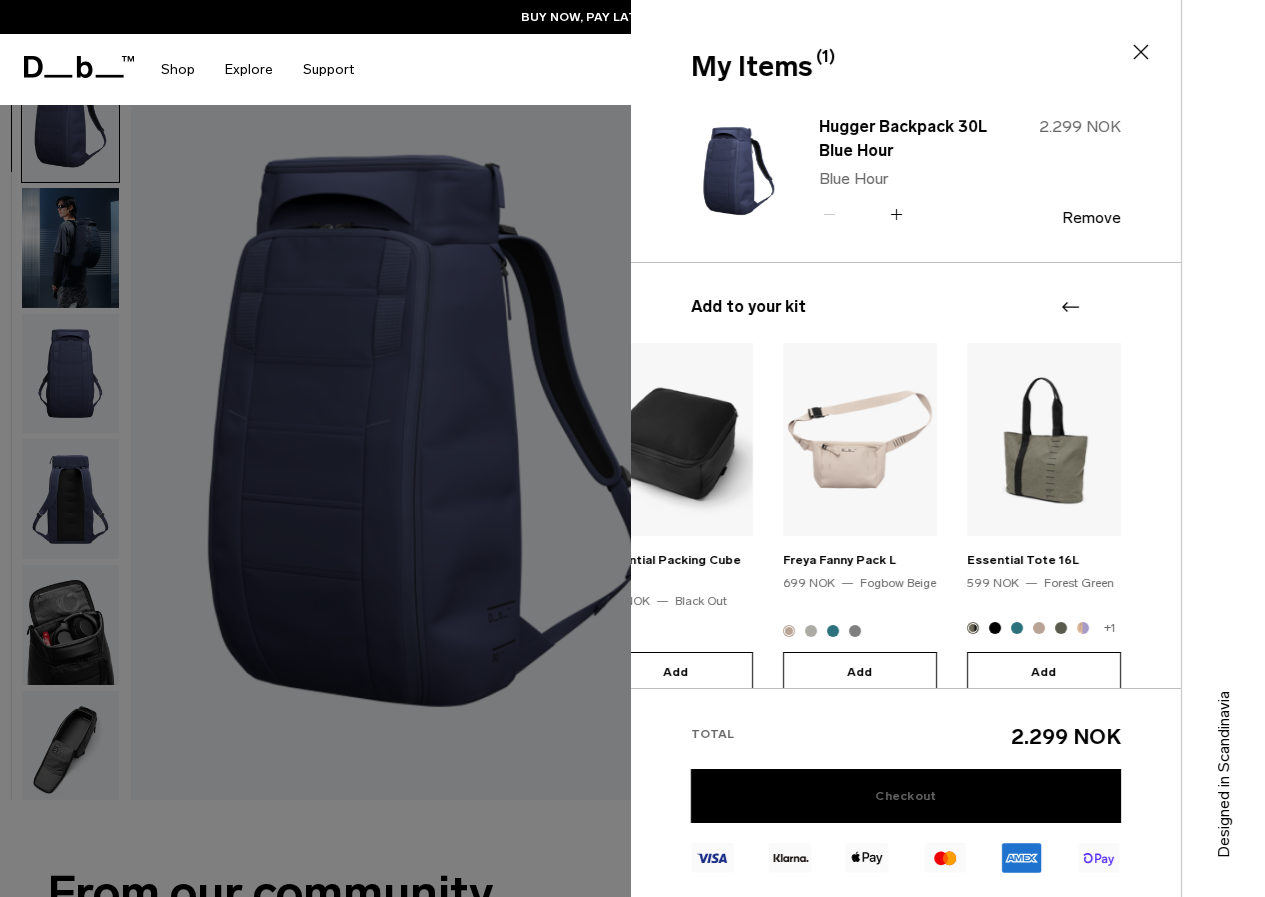 click on "Checkout" at bounding box center [906, 796] 